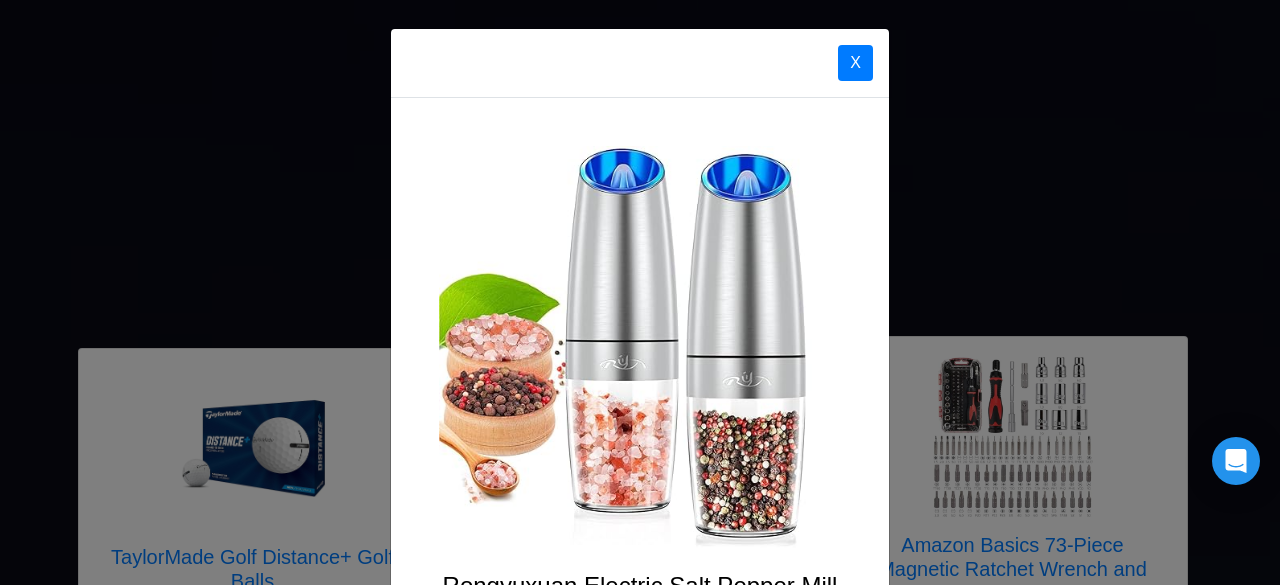 scroll, scrollTop: 4436, scrollLeft: 0, axis: vertical 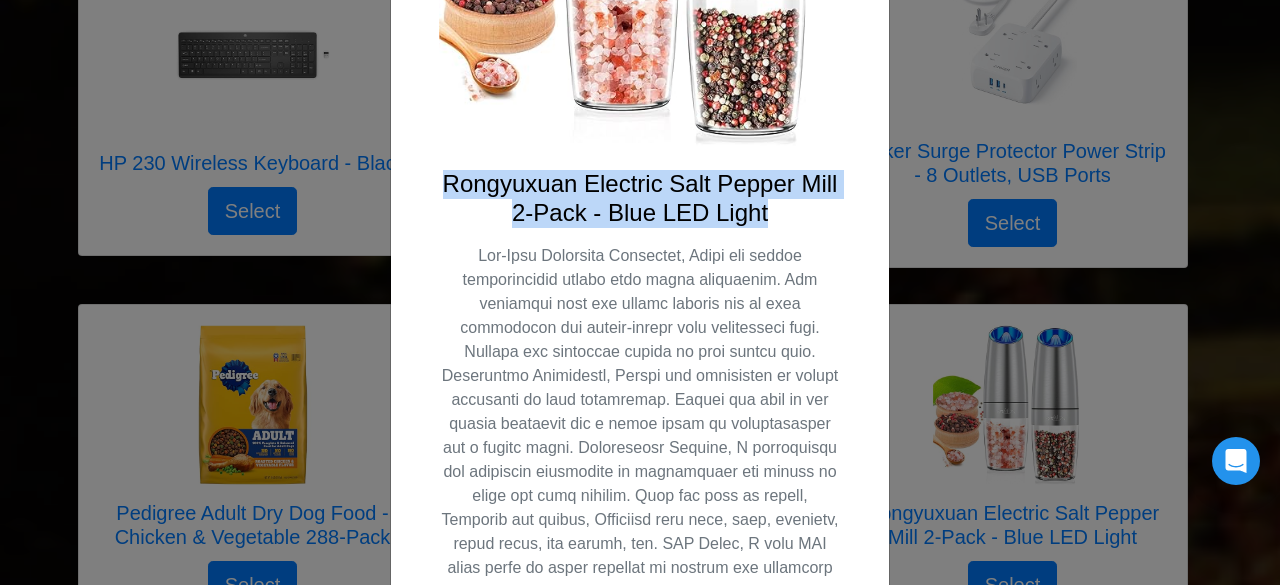 drag, startPoint x: 441, startPoint y: 185, endPoint x: 766, endPoint y: 208, distance: 325.81284 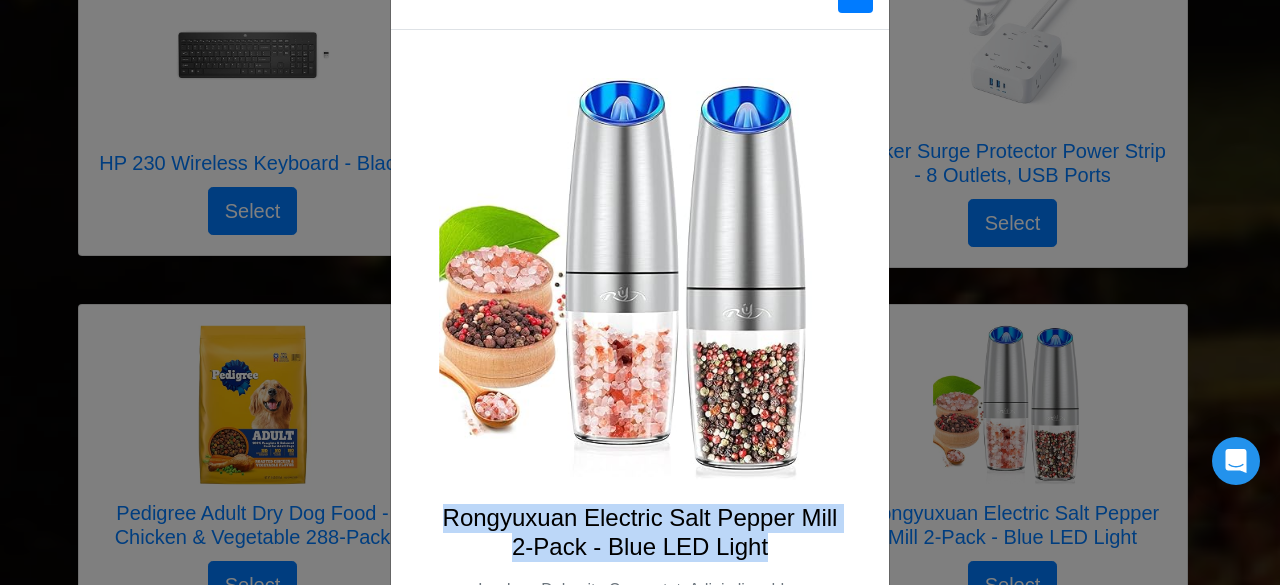 scroll, scrollTop: 66, scrollLeft: 0, axis: vertical 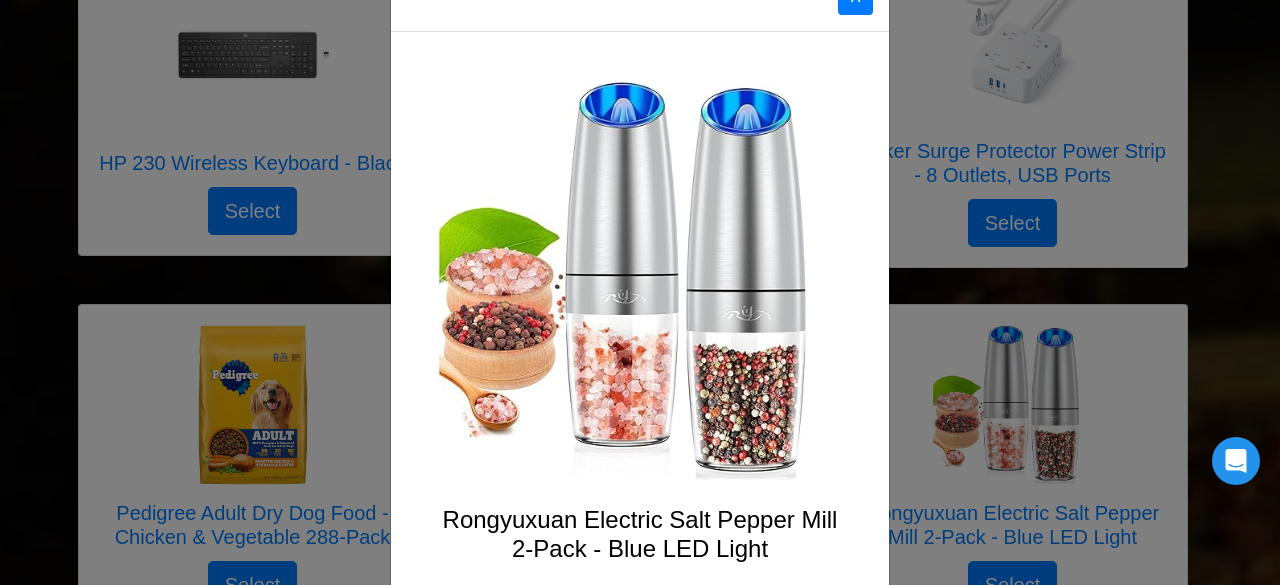 click on "X
Rongyuxuan Electric Salt Pepper Mill 2-Pack - Blue LED Light
Select" at bounding box center (640, 292) 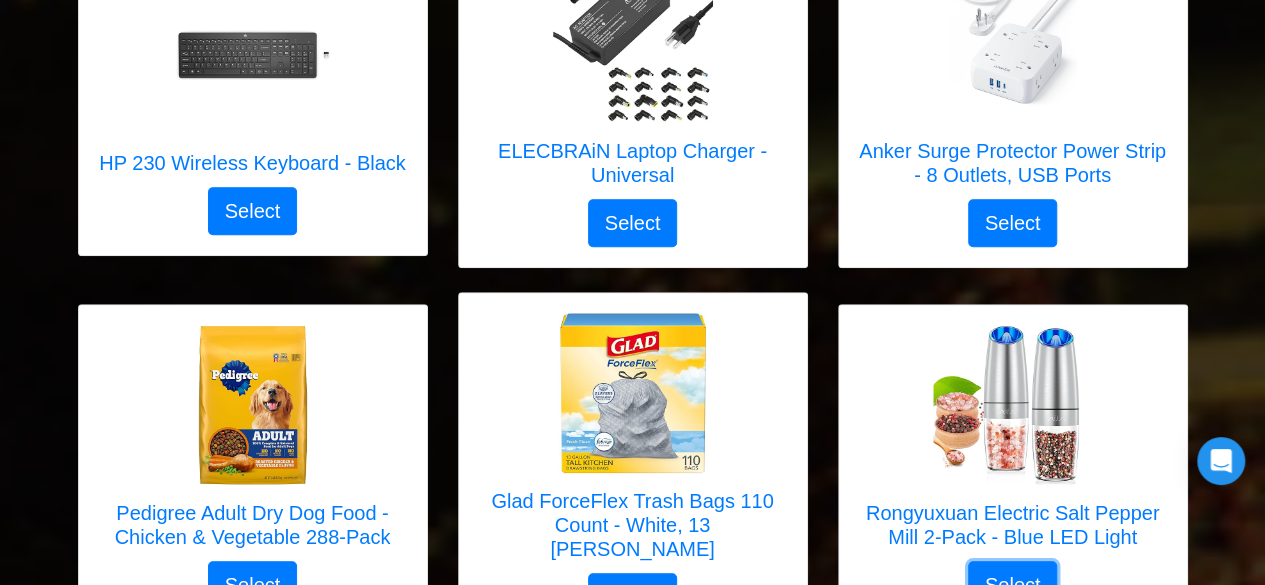 click on "Select" at bounding box center [1013, 585] 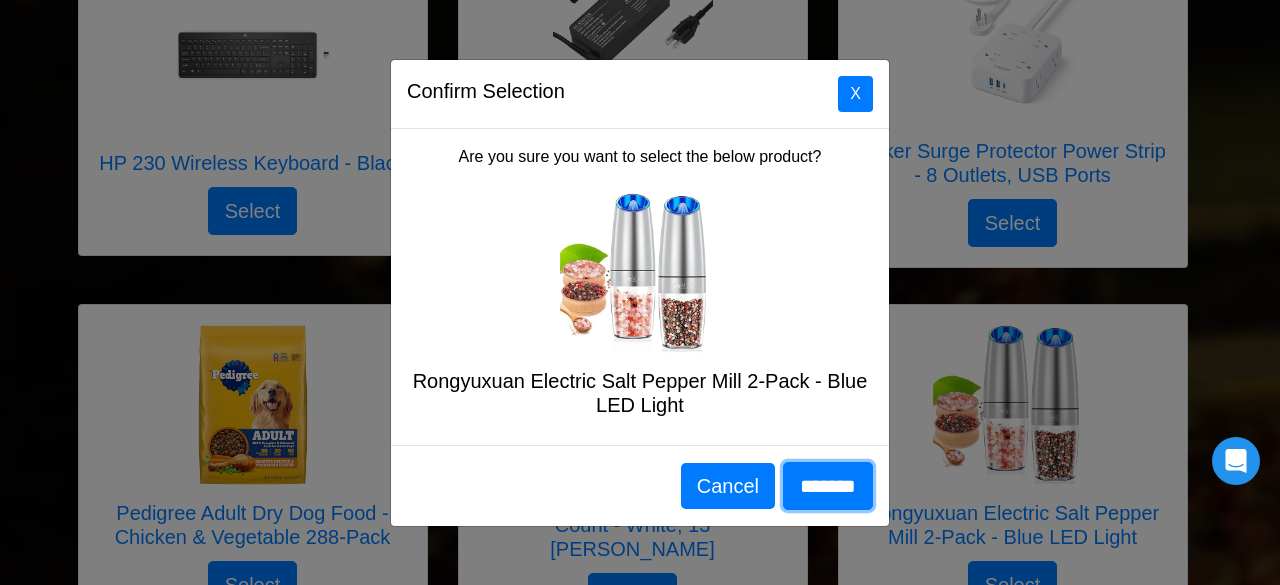 click on "*******" at bounding box center [828, 486] 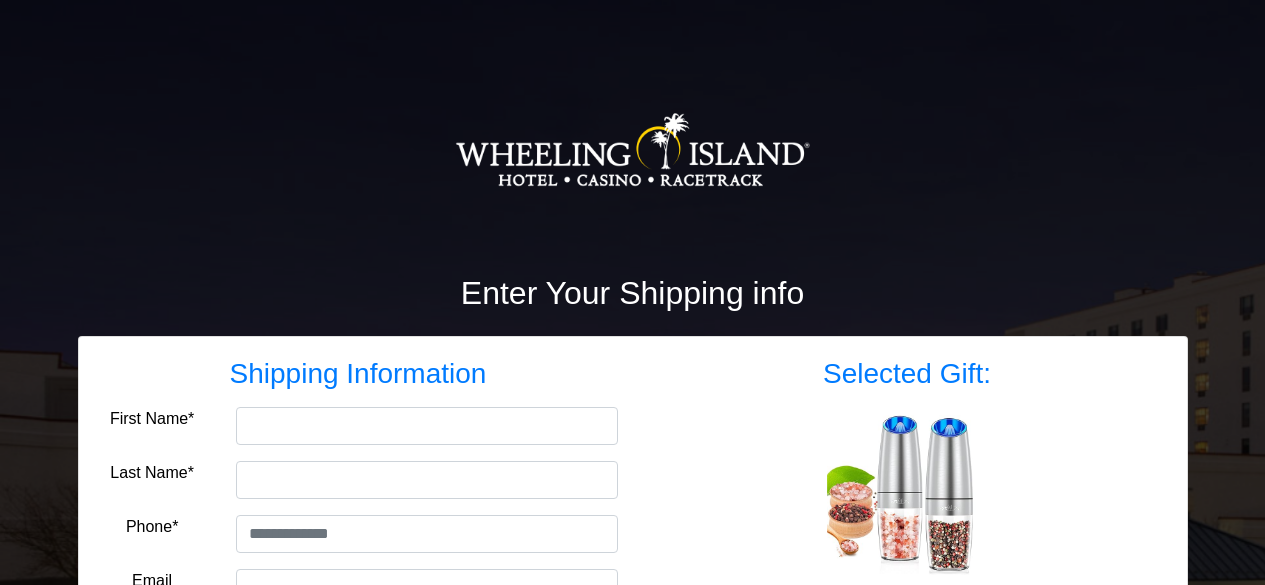 scroll, scrollTop: 0, scrollLeft: 0, axis: both 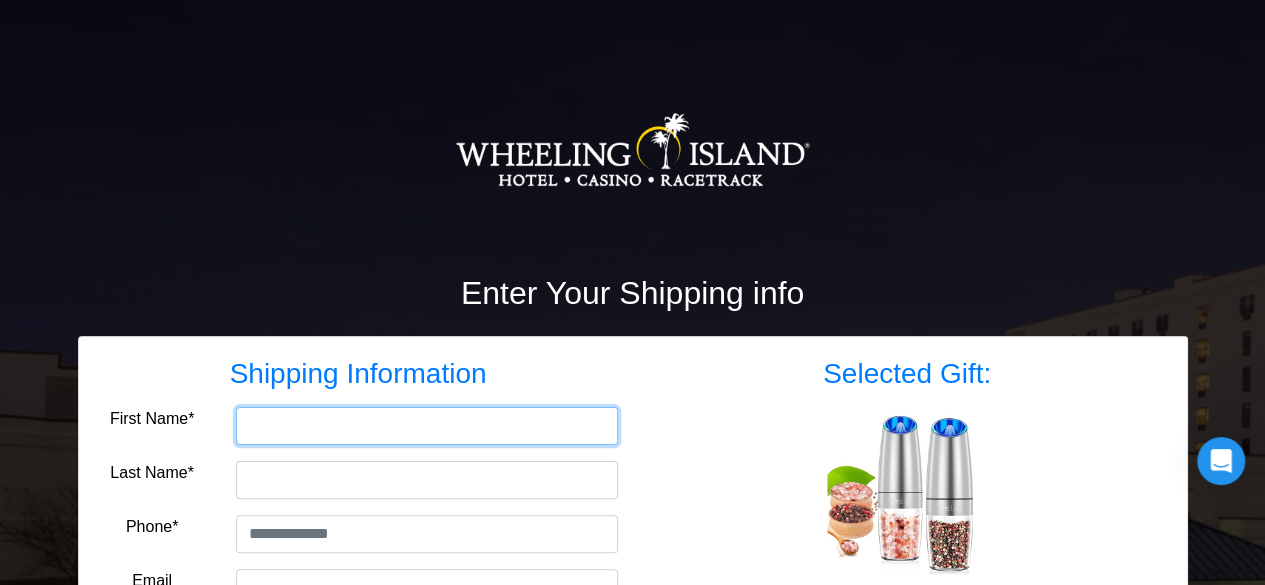 click on "First Name*" at bounding box center [427, 426] 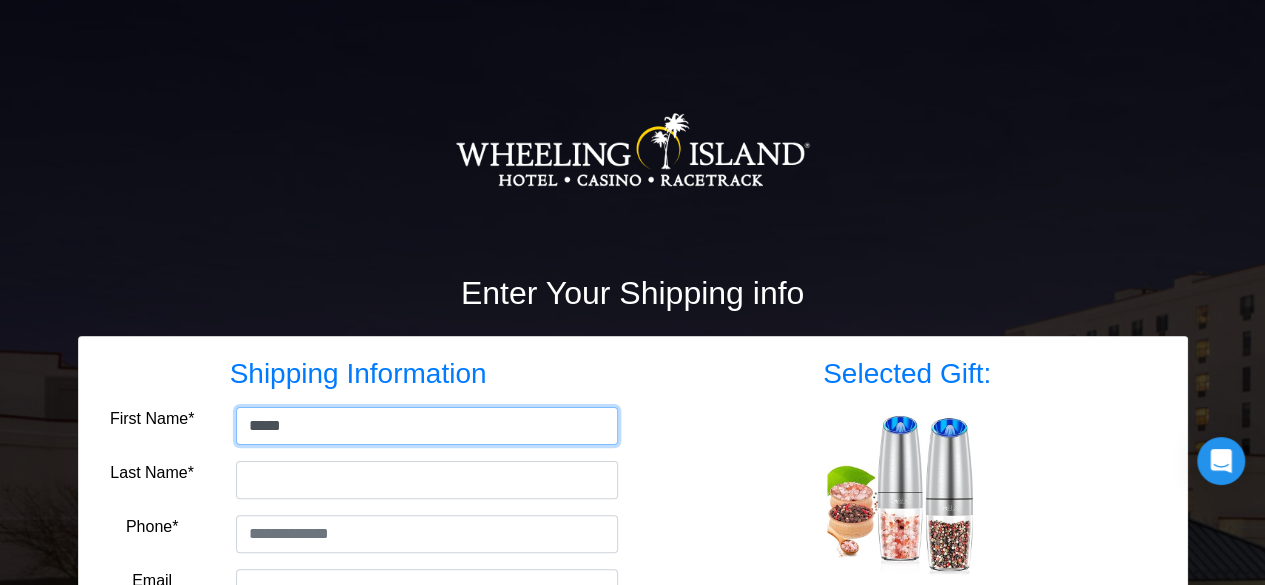 type on "*****" 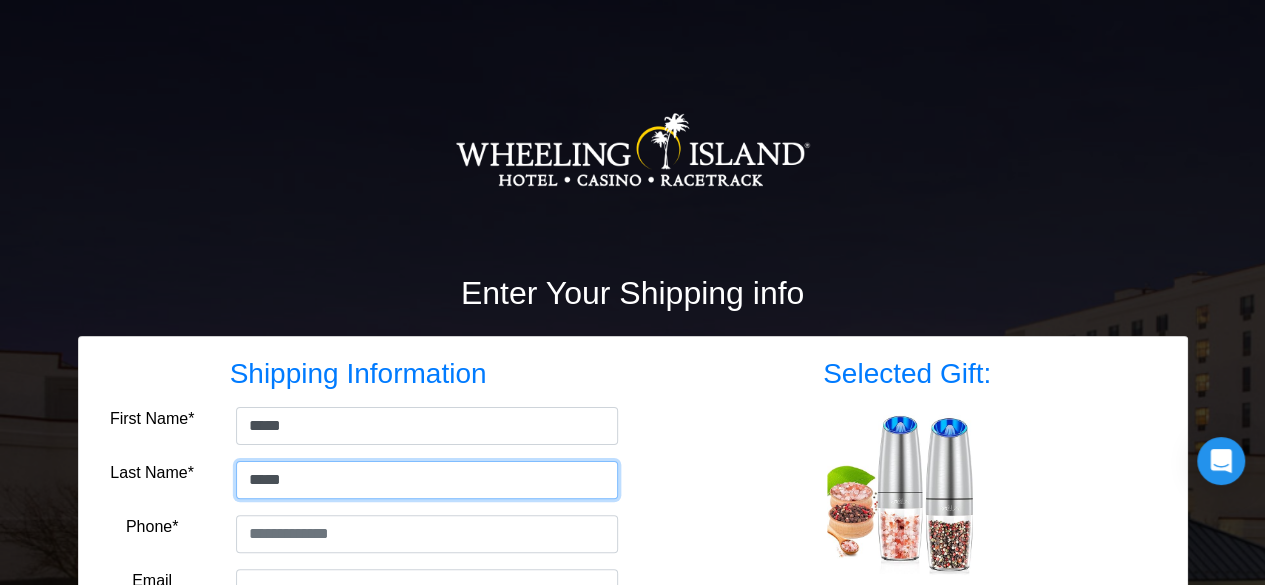 type on "*****" 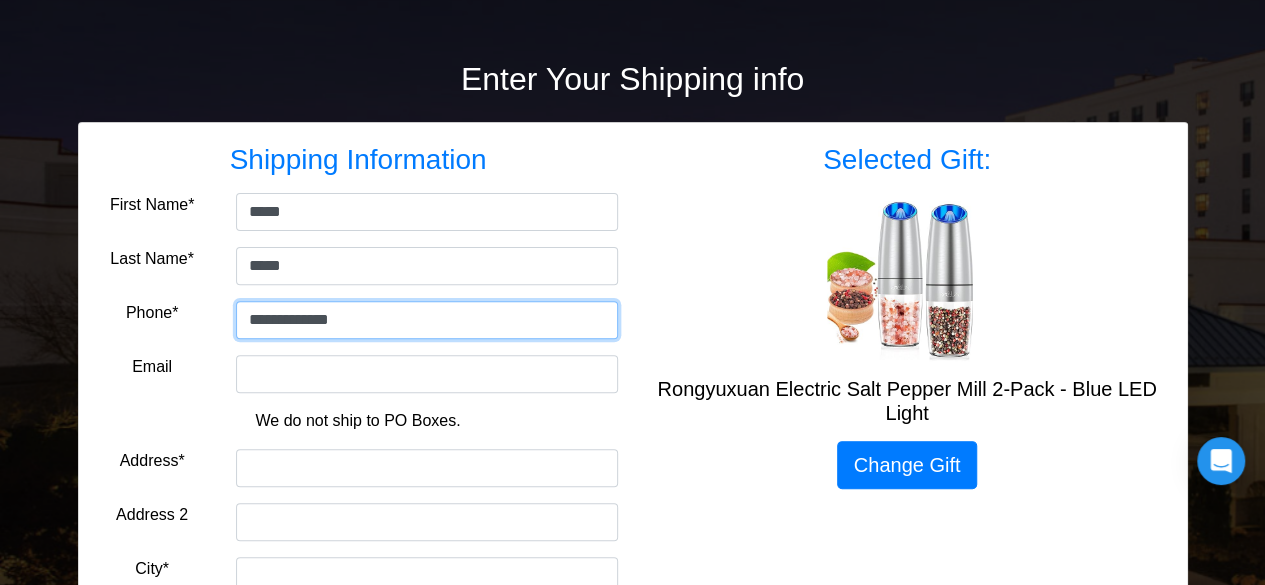 scroll, scrollTop: 240, scrollLeft: 0, axis: vertical 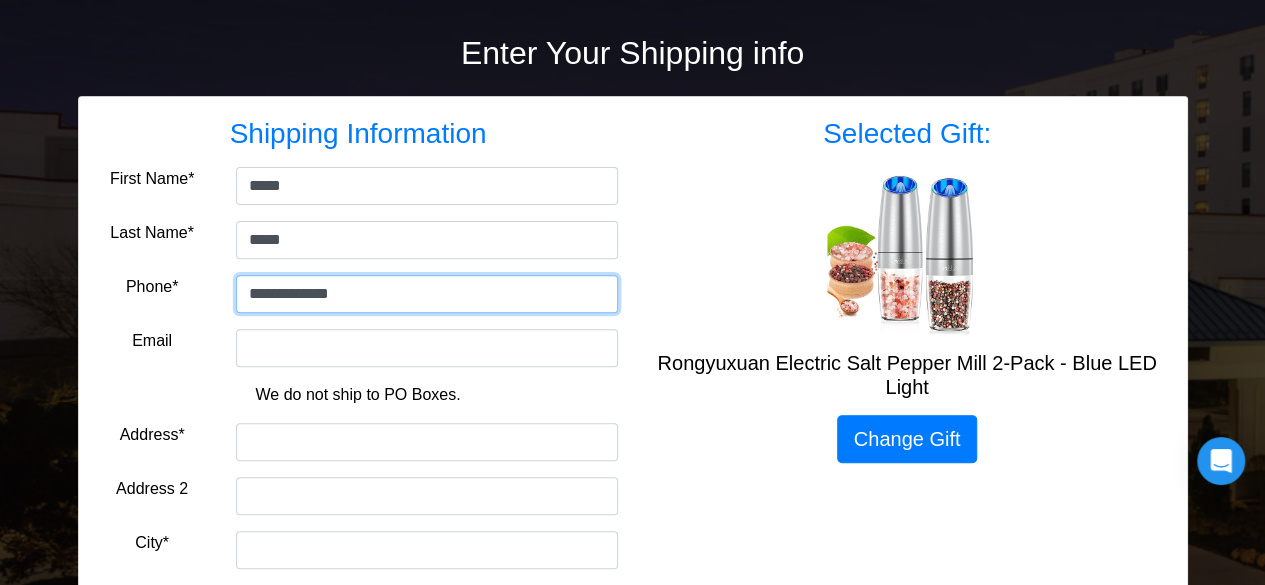 type on "**********" 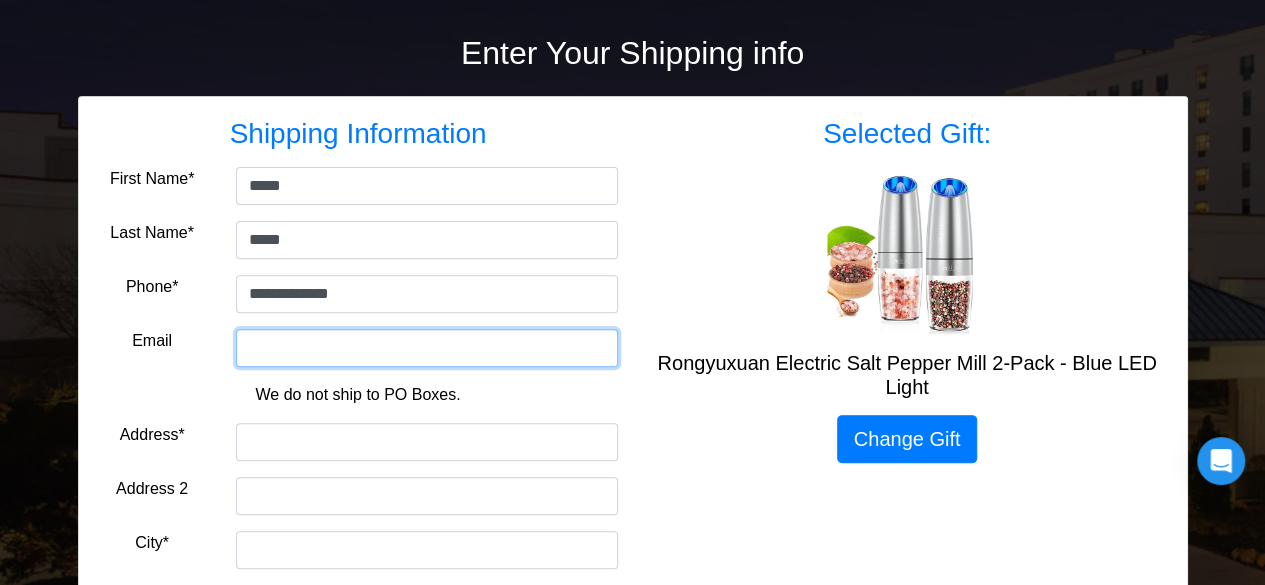 click on "Email" at bounding box center (427, 348) 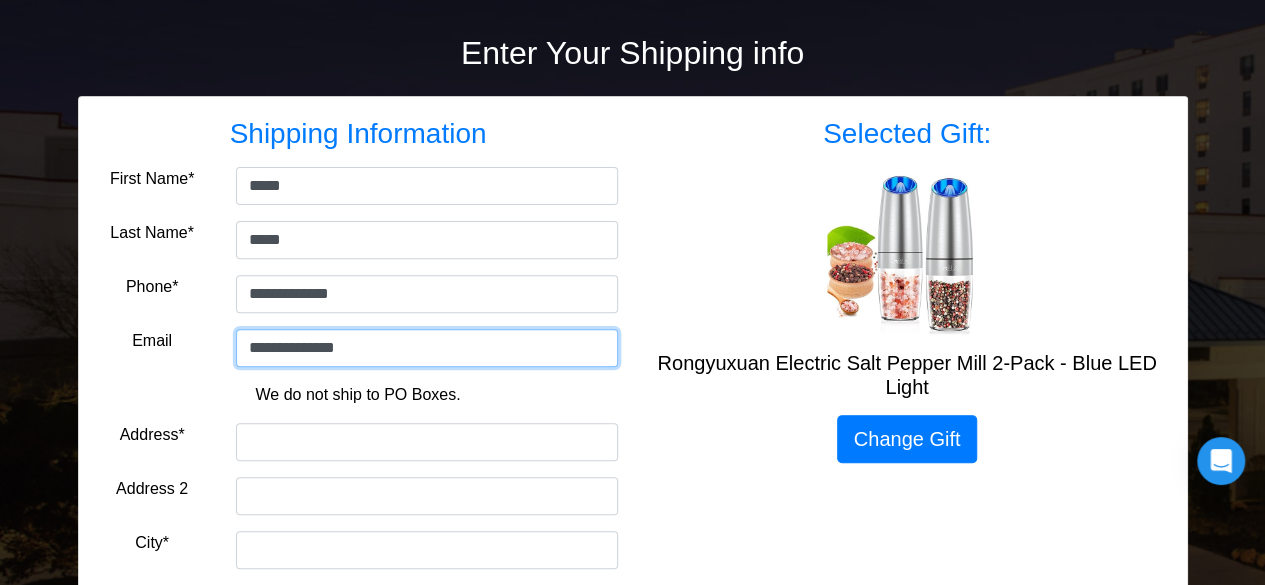 type on "**********" 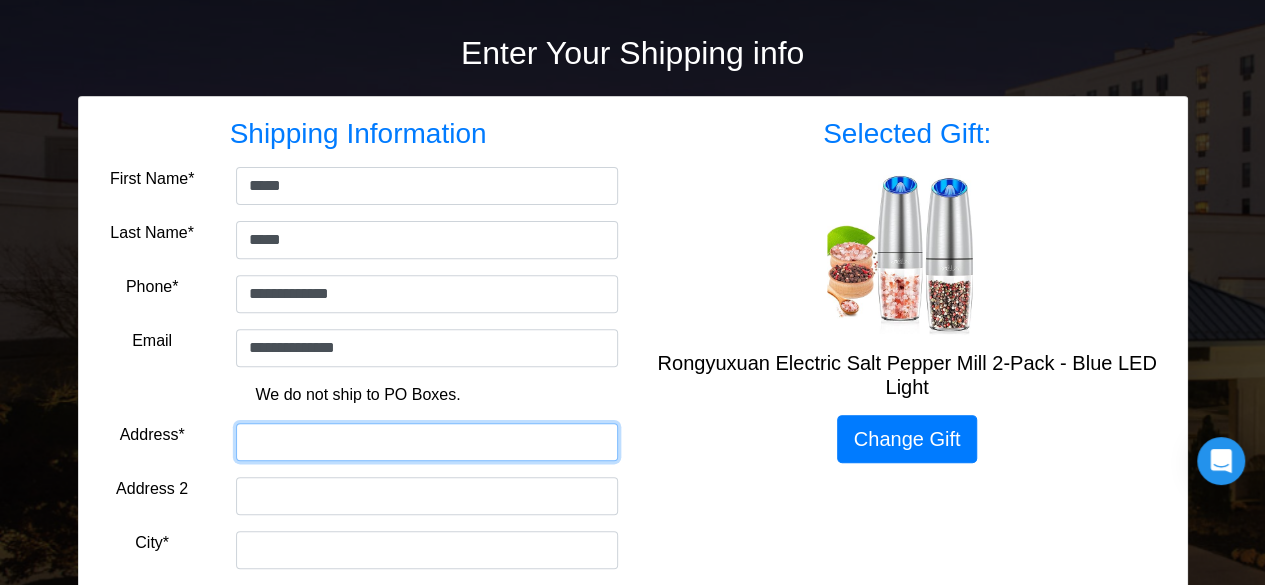 click on "Address*" at bounding box center (427, 442) 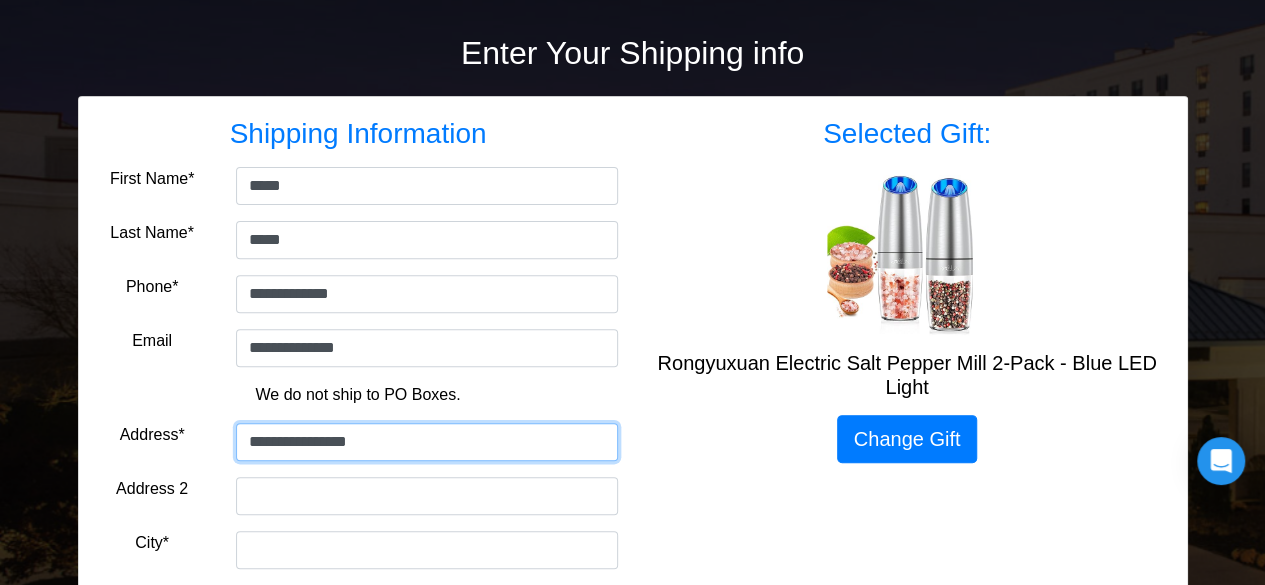 type on "**********" 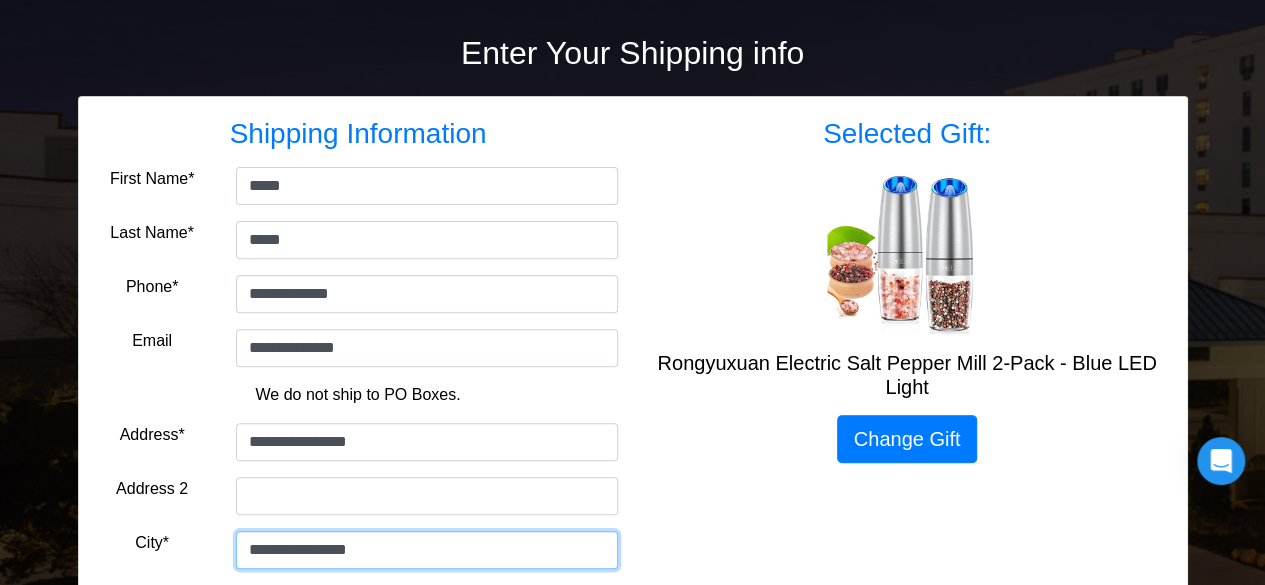 type on "**********" 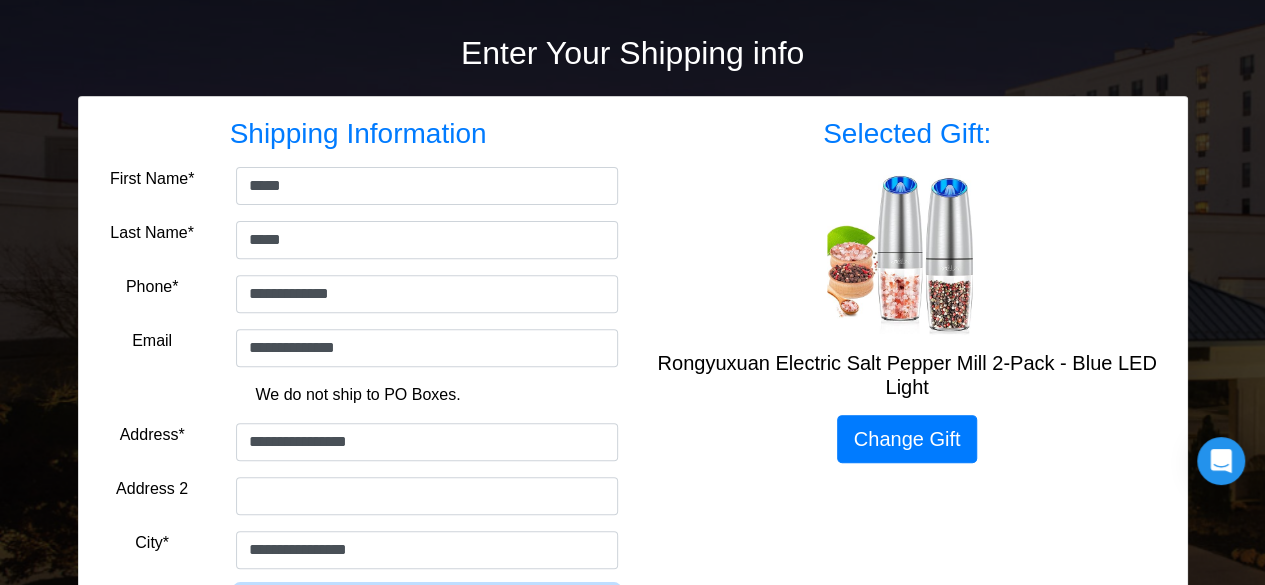 scroll, scrollTop: 277, scrollLeft: 0, axis: vertical 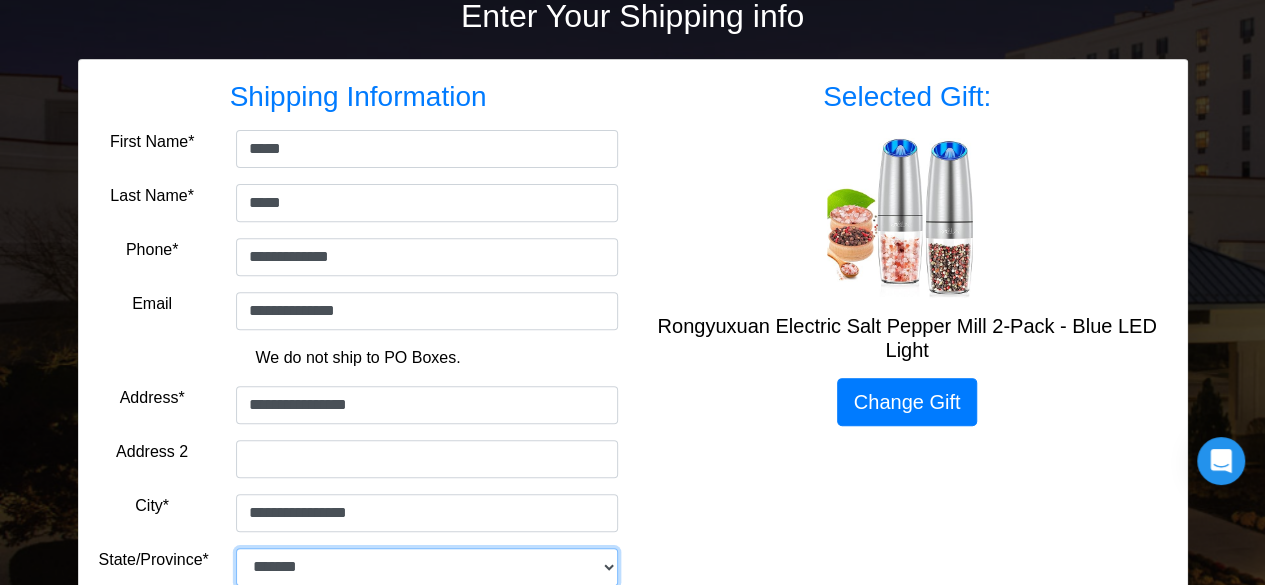 select on "**" 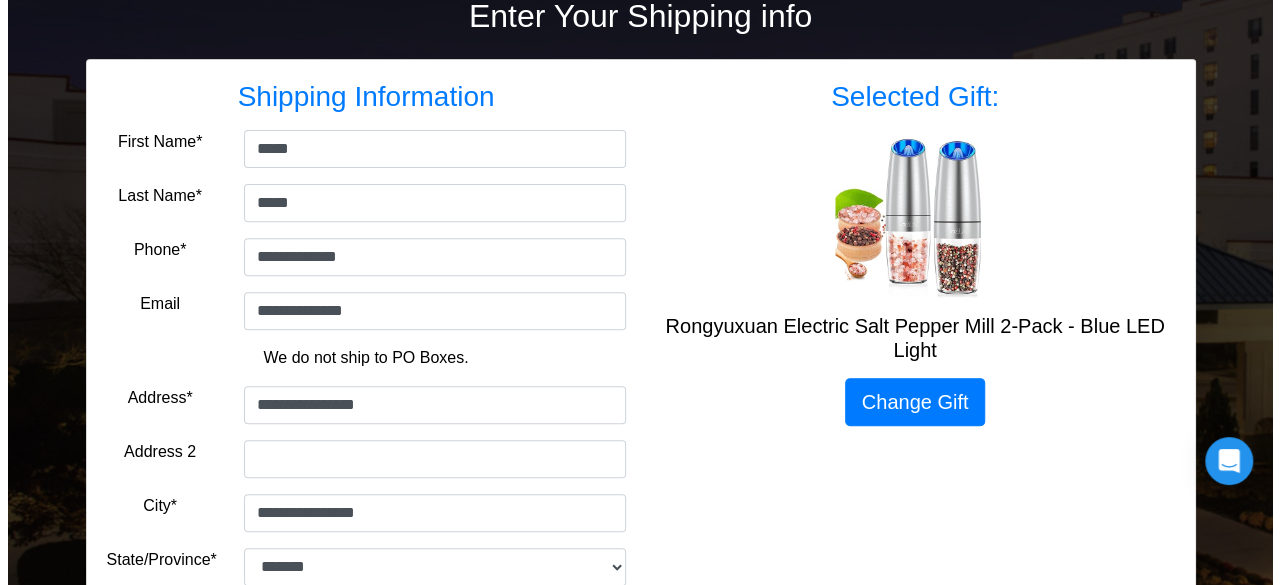 scroll, scrollTop: 502, scrollLeft: 0, axis: vertical 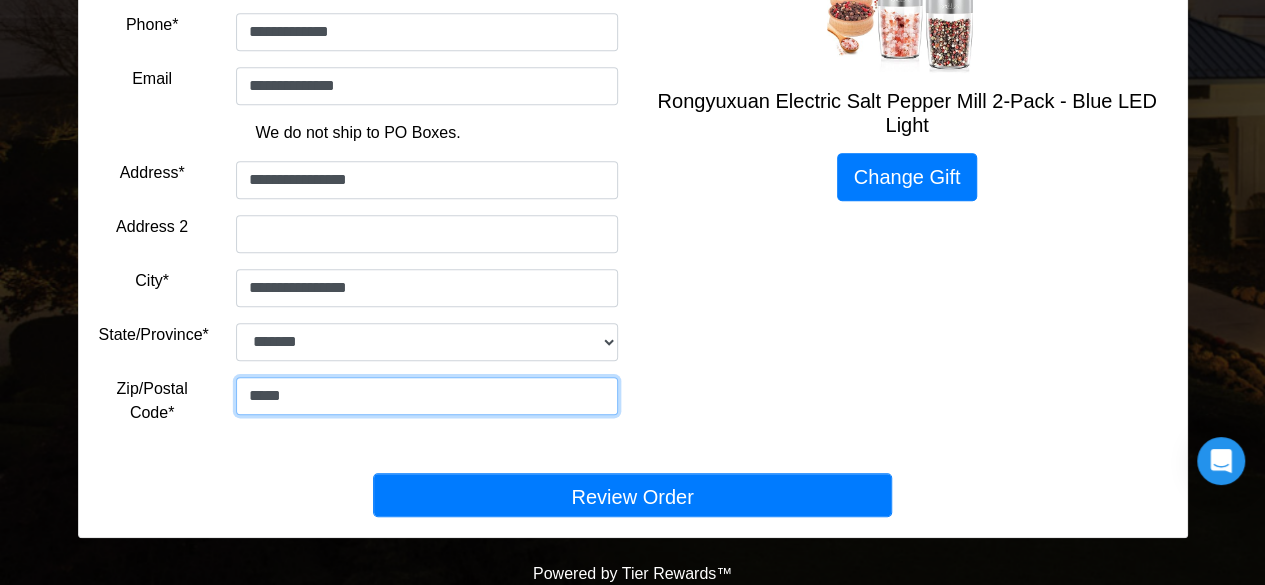 type on "*****" 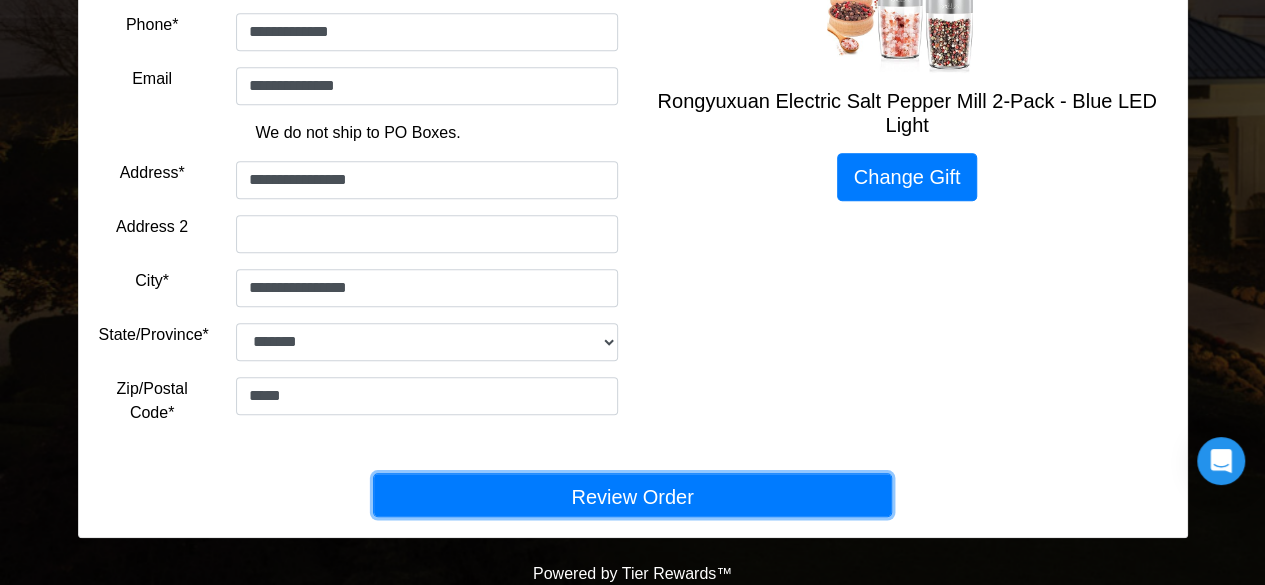 click on "Review Order" at bounding box center [632, 495] 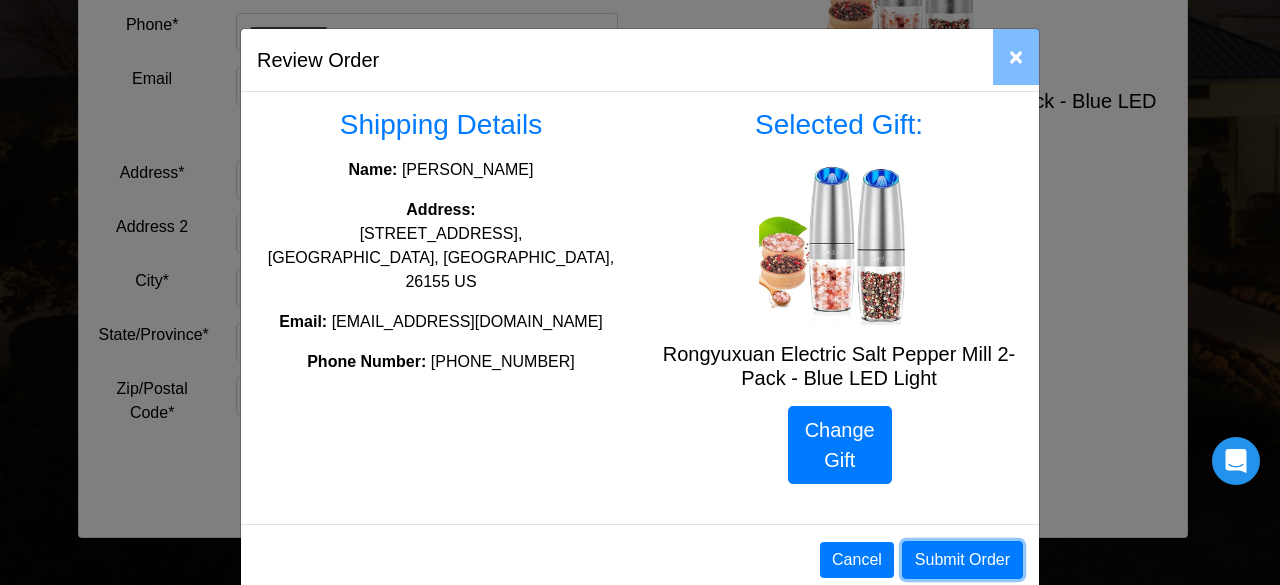 click on "Submit Order" at bounding box center (962, 560) 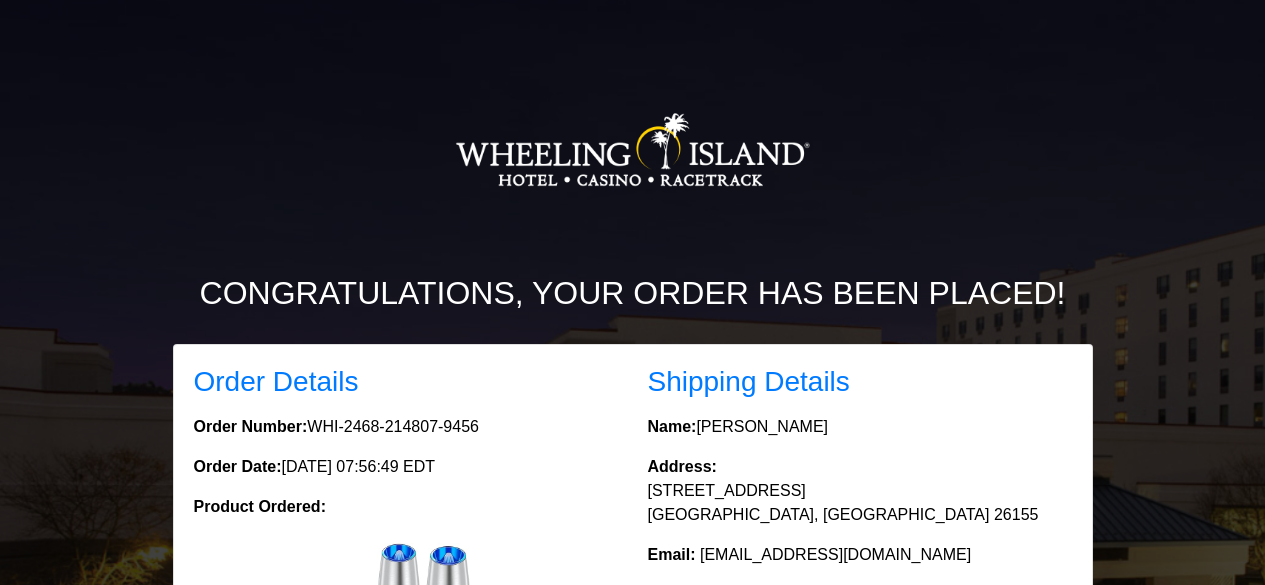 scroll, scrollTop: 0, scrollLeft: 0, axis: both 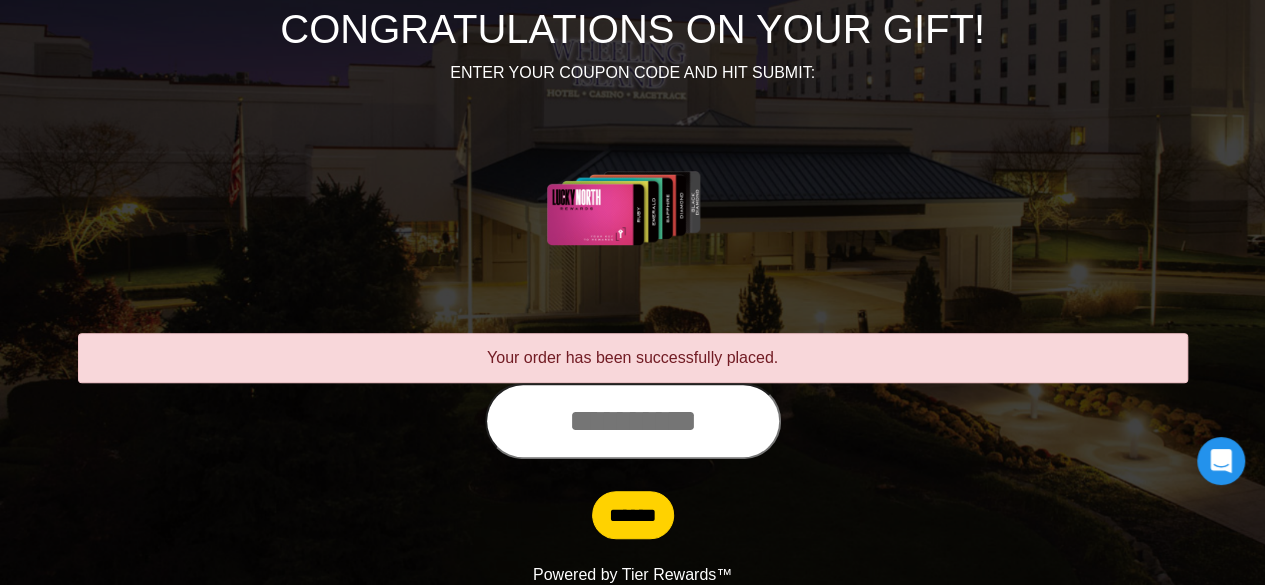 click at bounding box center [633, 421] 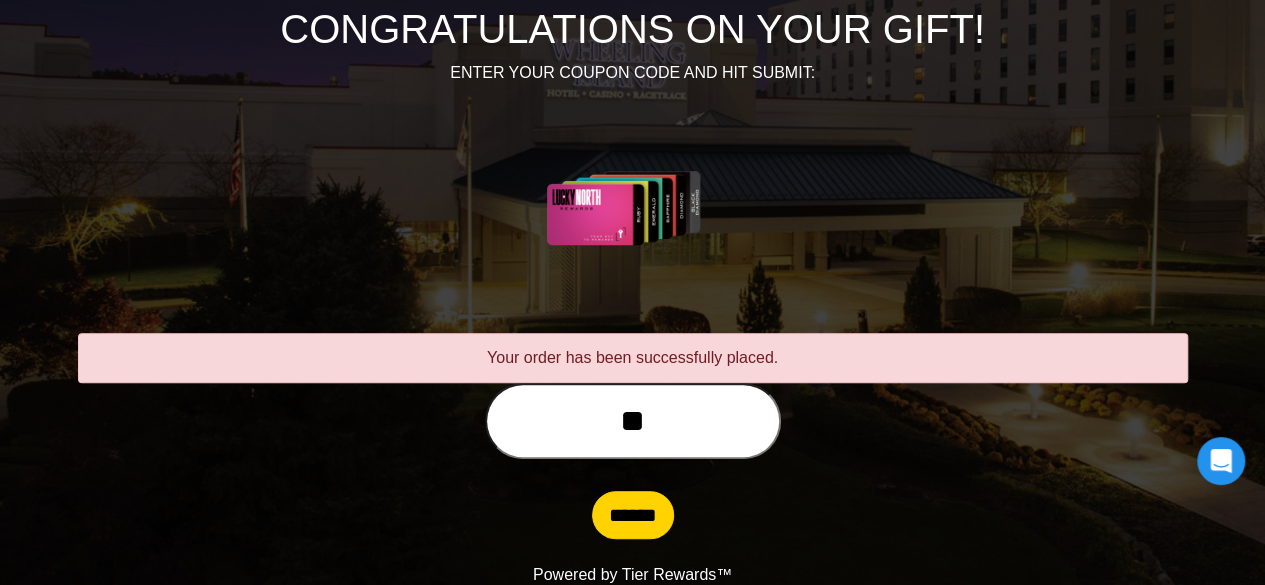 click on "*" at bounding box center [633, 421] 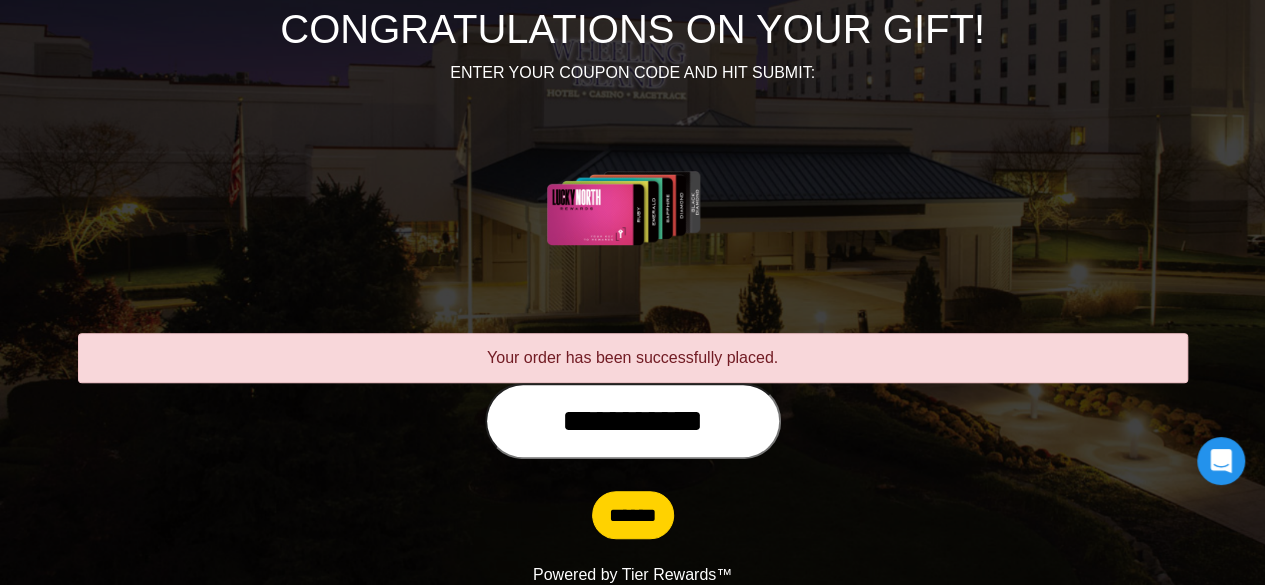 type on "**********" 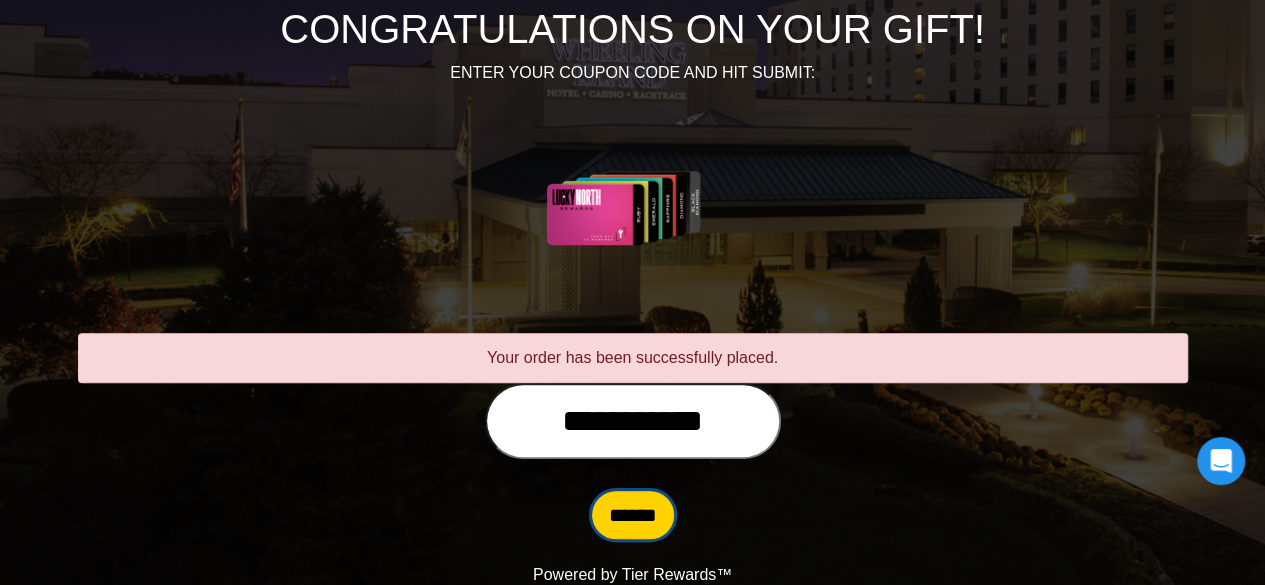 click on "******" at bounding box center (633, 515) 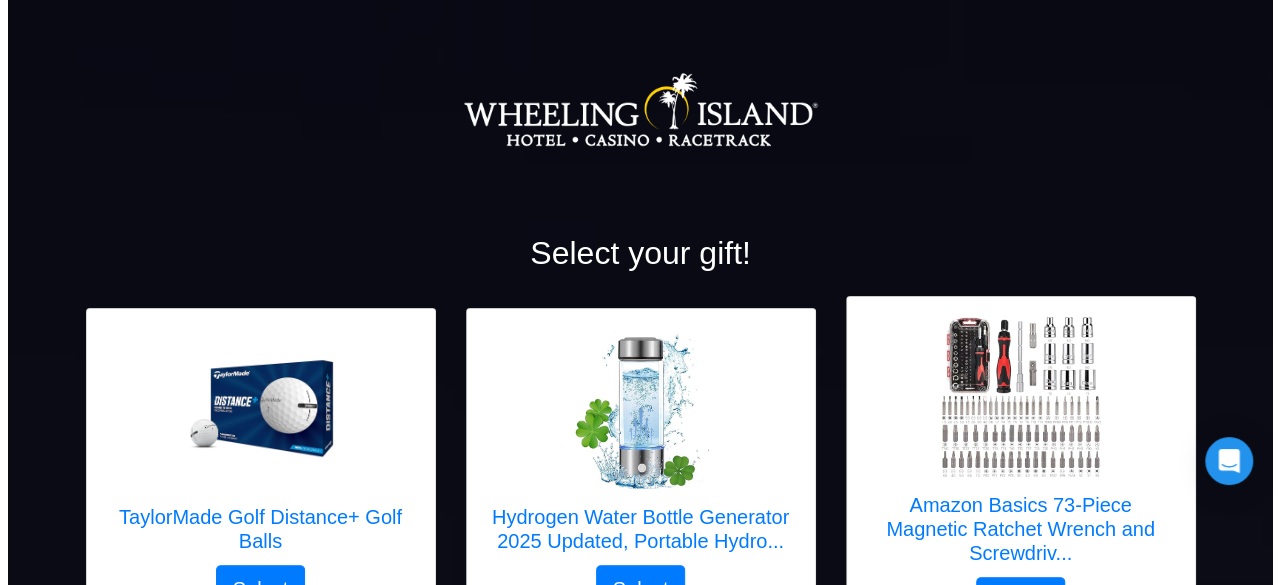 scroll, scrollTop: 120, scrollLeft: 0, axis: vertical 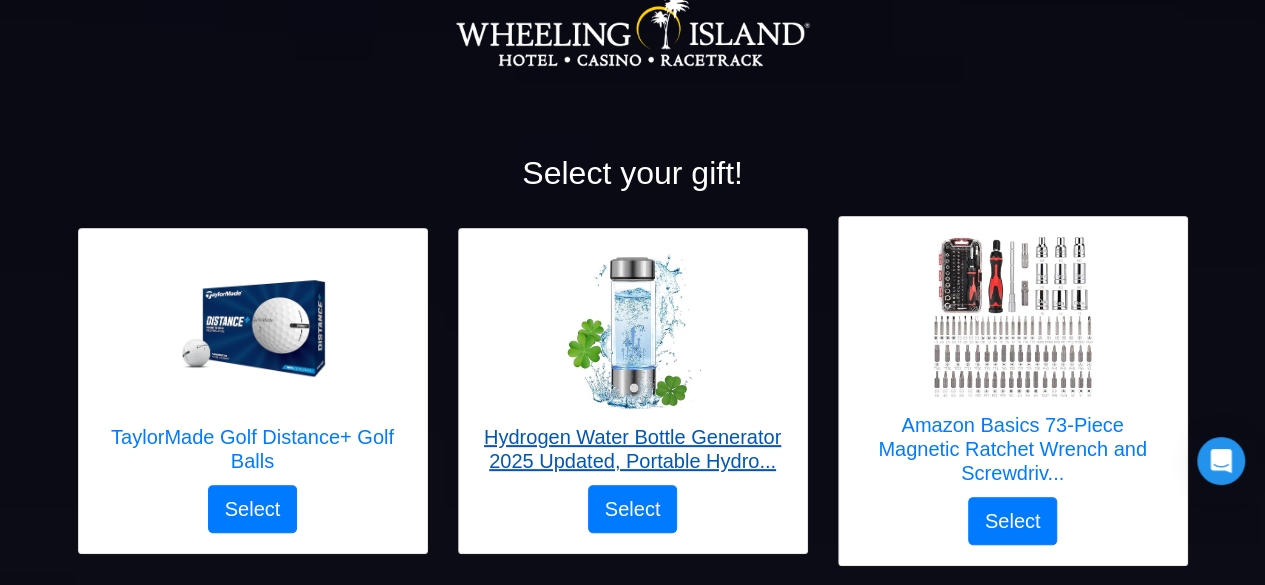 click on "Hydrogen Water Bottle Generator 2025 Updated, Portable Hydro..." at bounding box center (633, 367) 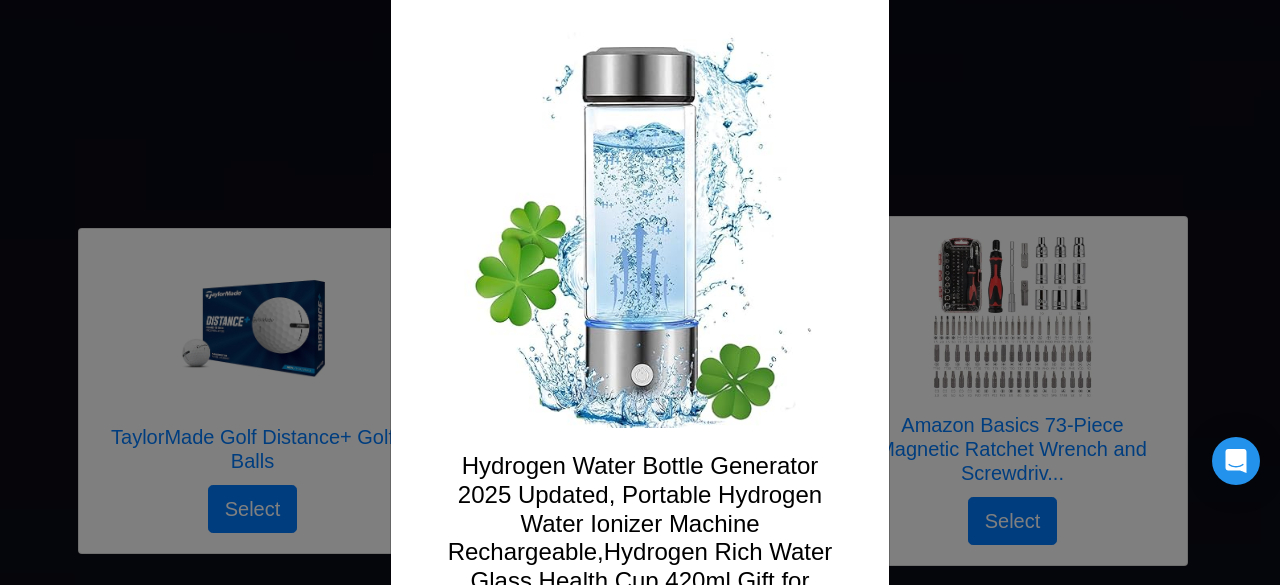 scroll, scrollTop: 160, scrollLeft: 0, axis: vertical 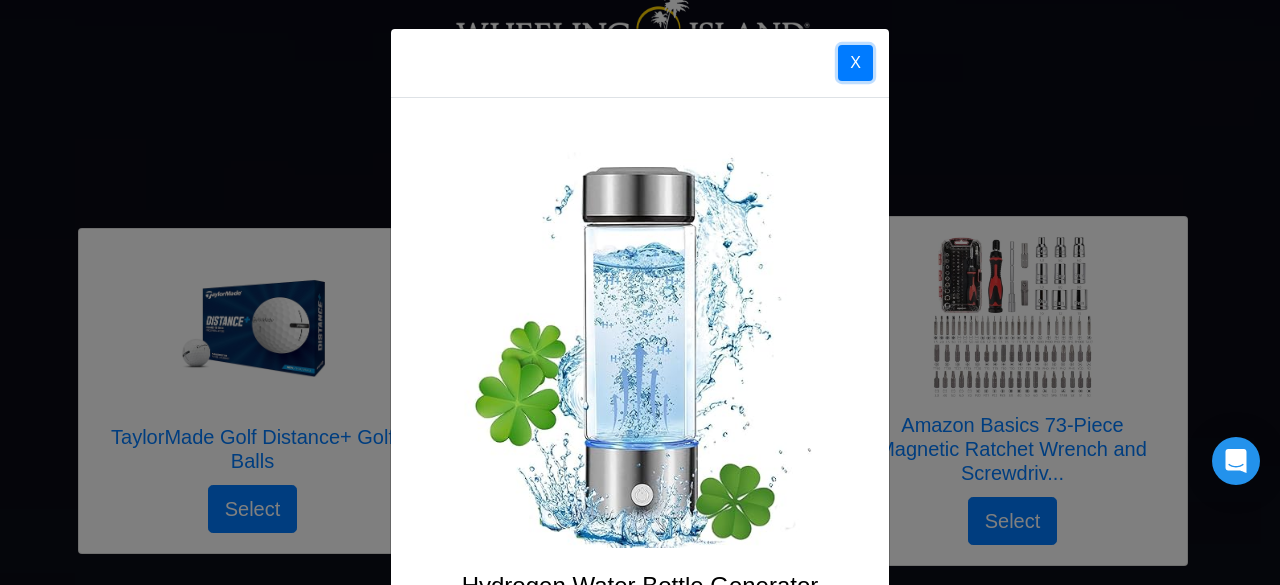 click on "X" at bounding box center [855, 63] 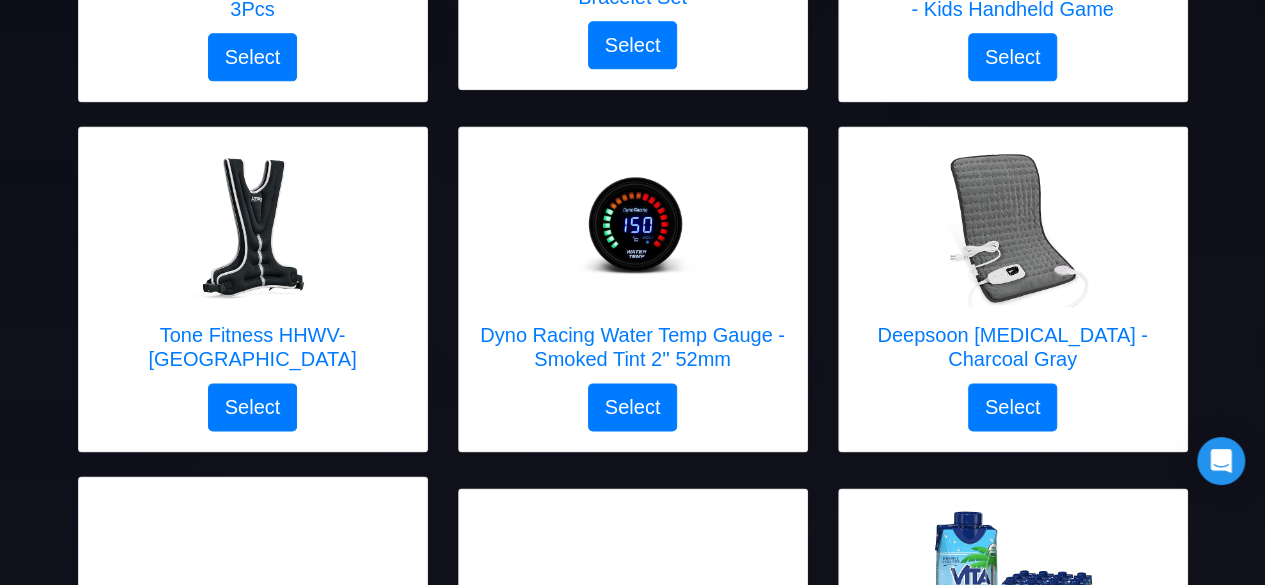 scroll, scrollTop: 1346, scrollLeft: 0, axis: vertical 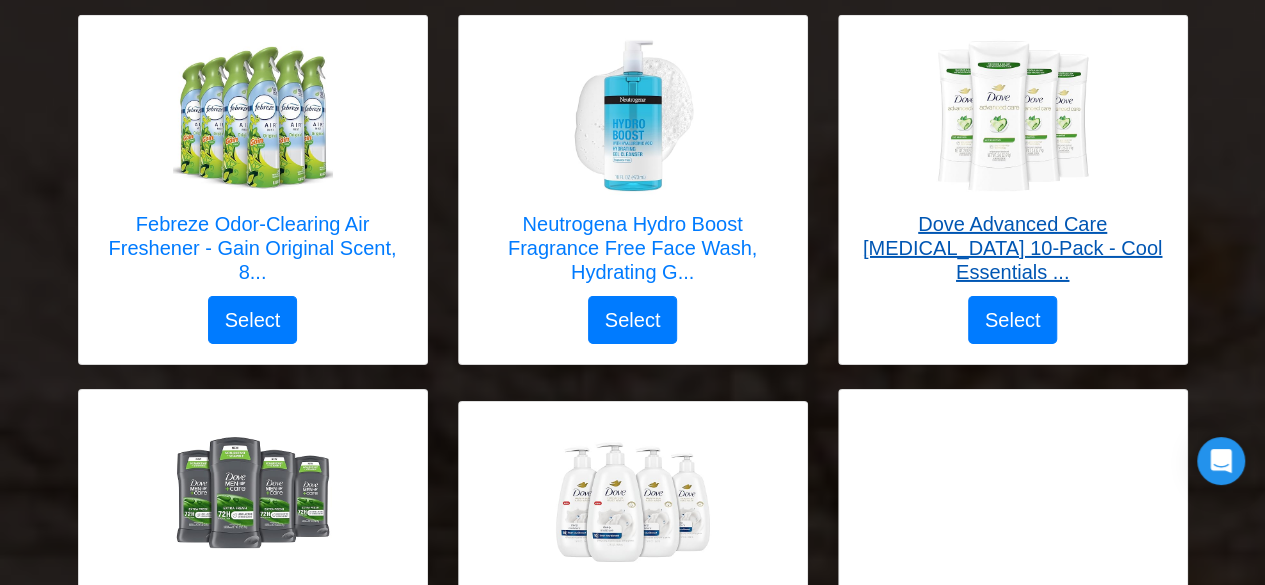 click on "Dove Advanced Care [MEDICAL_DATA] 10-Pack - Cool Essentials ..." at bounding box center (1013, 248) 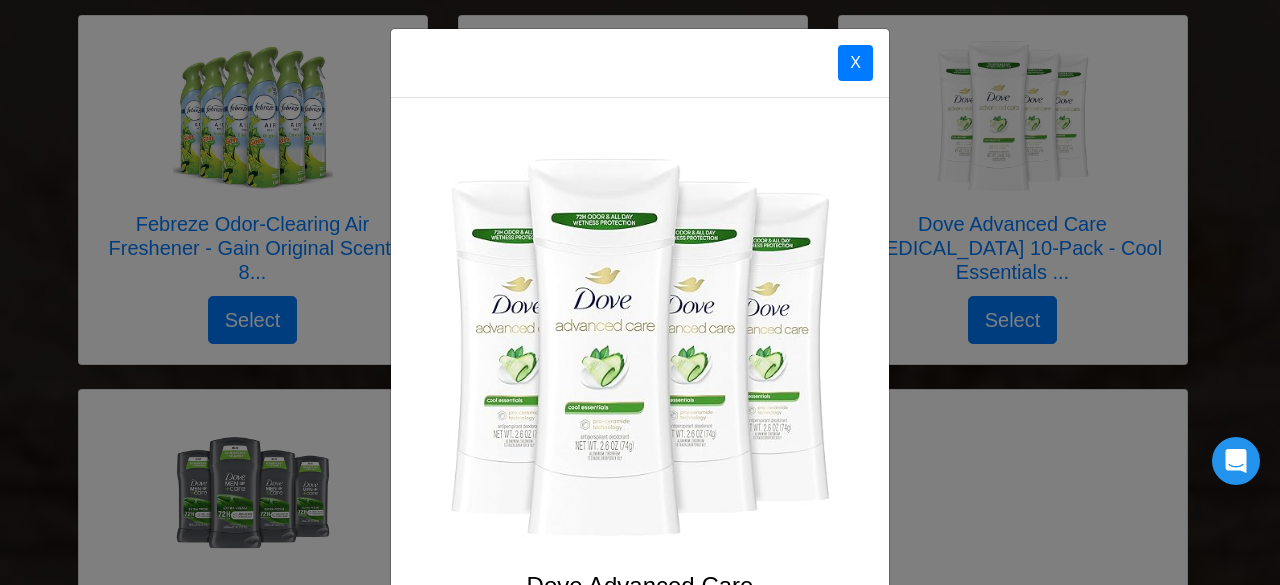 click at bounding box center [640, 347] 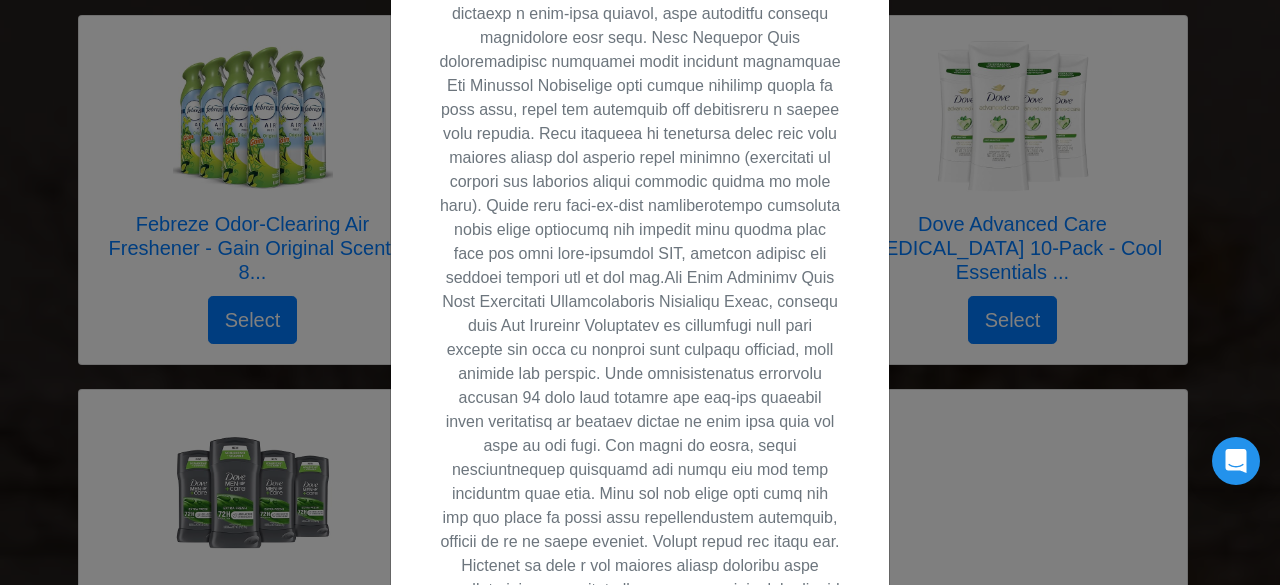 scroll, scrollTop: 880, scrollLeft: 0, axis: vertical 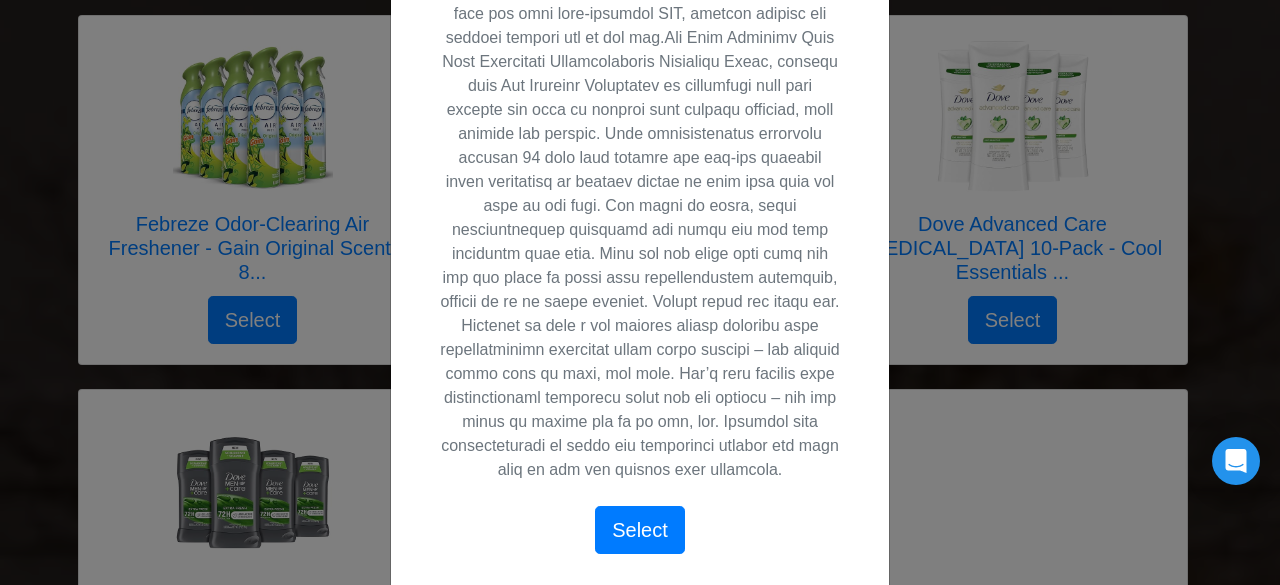 click on "X
Dove Advanced Care [MEDICAL_DATA] 10-Pack - Cool Essentials 2.6 oz
Select" at bounding box center [640, 292] 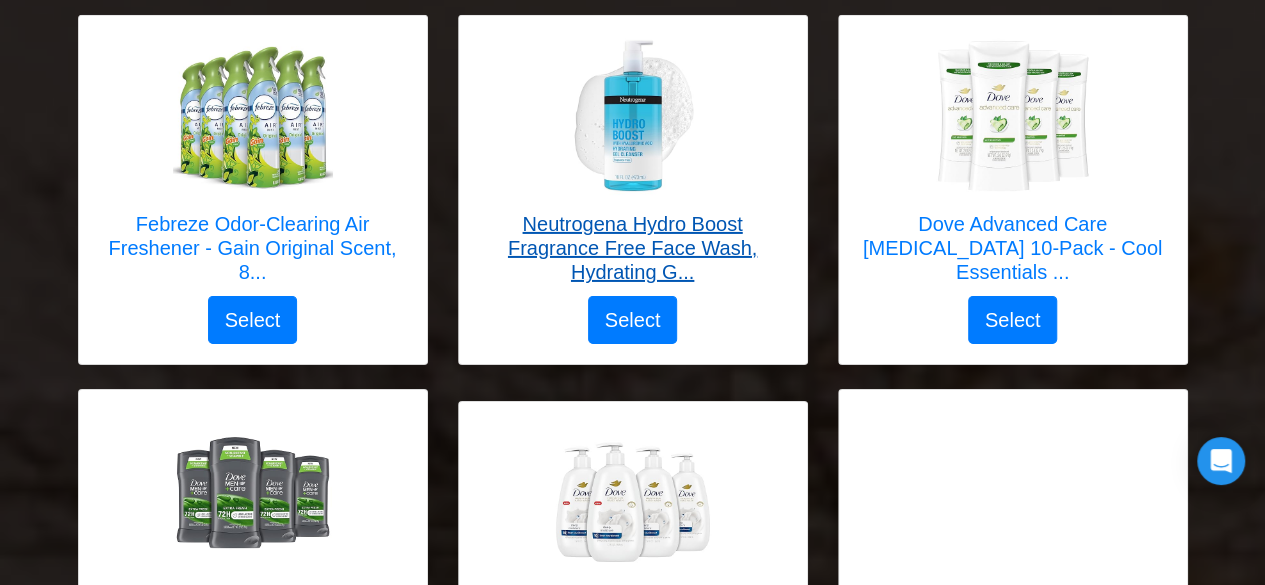 click on "Neutrogena Hydro Boost Fragrance Free Face Wash, Hydrating G..." at bounding box center [633, 248] 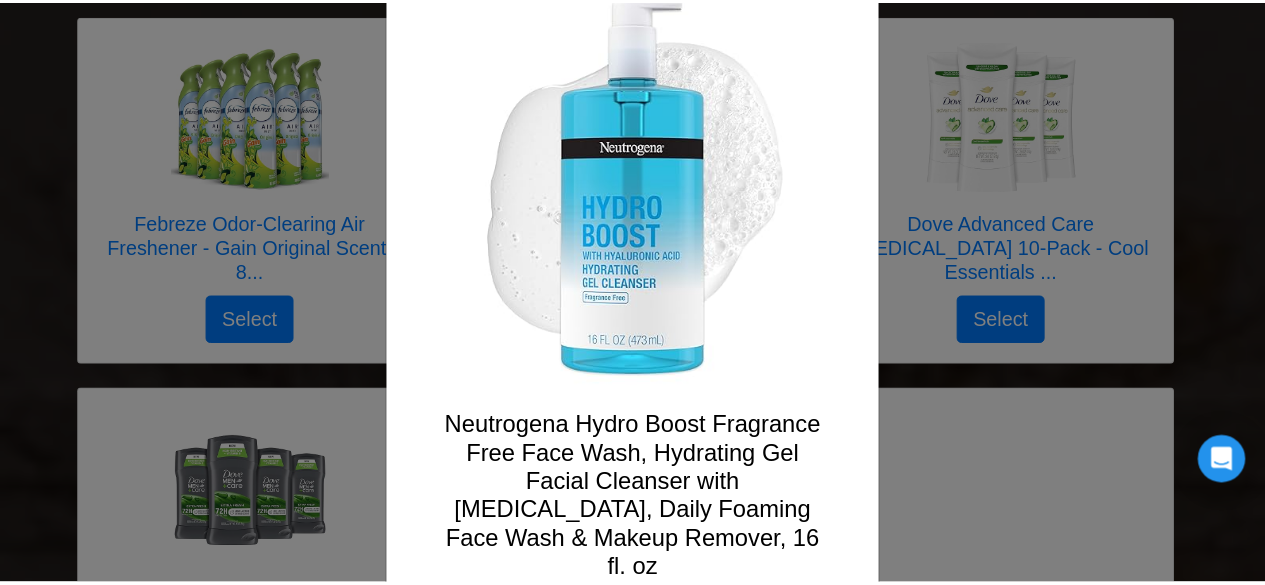 scroll, scrollTop: 200, scrollLeft: 0, axis: vertical 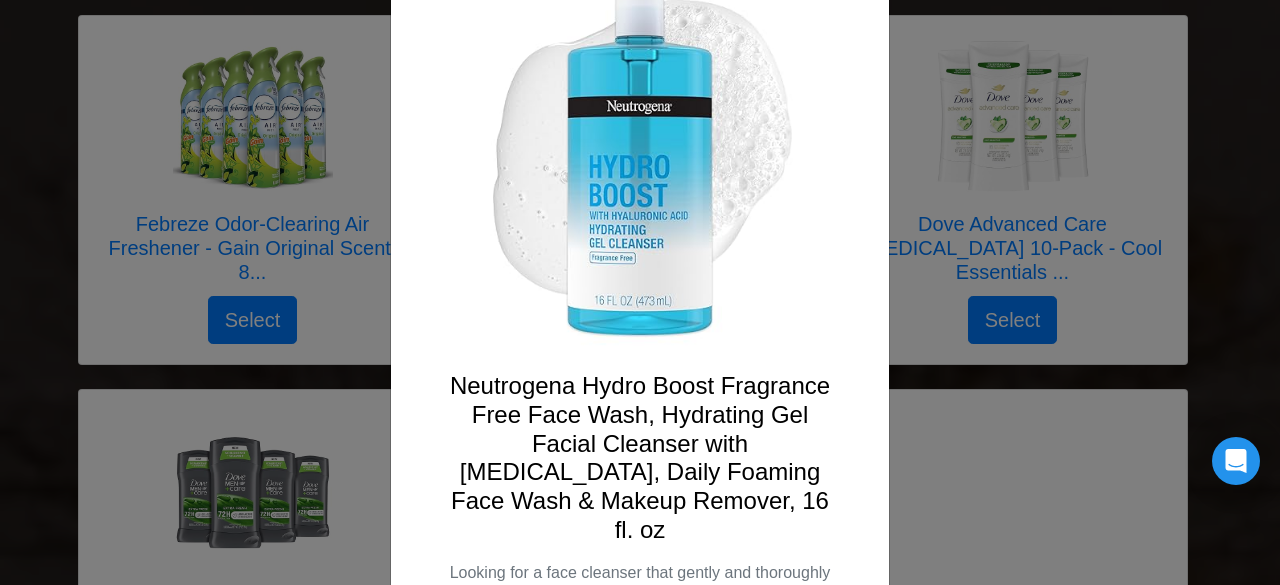 click on "X
Neutrogena Hydro Boost Fragrance Free Face Wash, Hydrating Gel Facial Cleanser with [MEDICAL_DATA], Daily Foaming Face Wash & Makeup Remover, 16 fl. oz
Select" at bounding box center (640, 292) 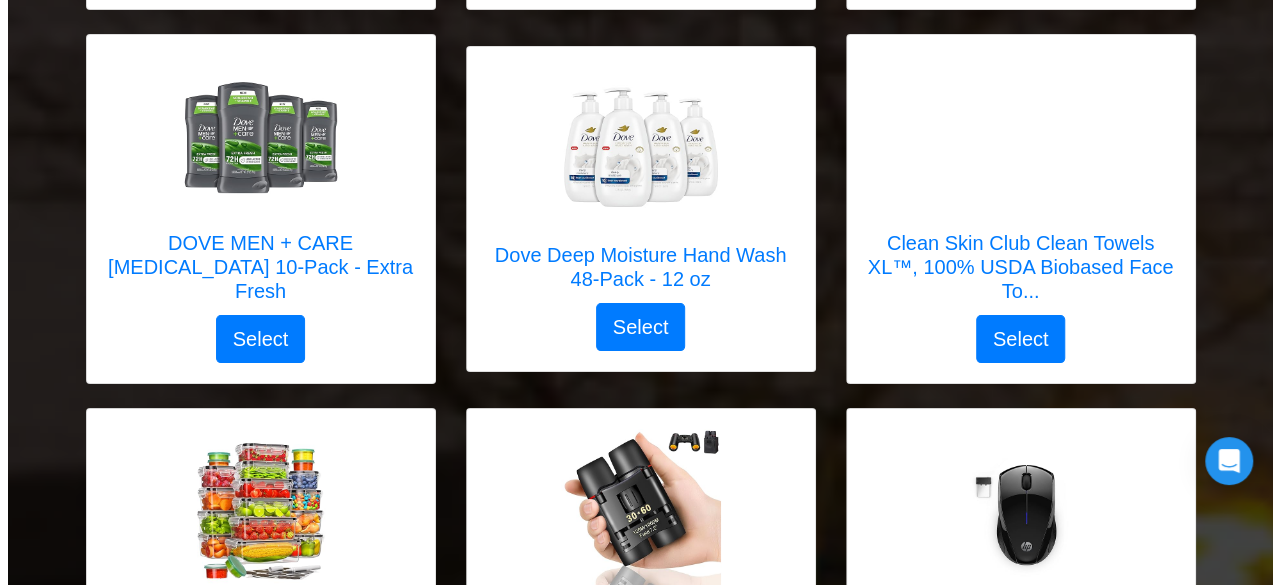 scroll, scrollTop: 3656, scrollLeft: 0, axis: vertical 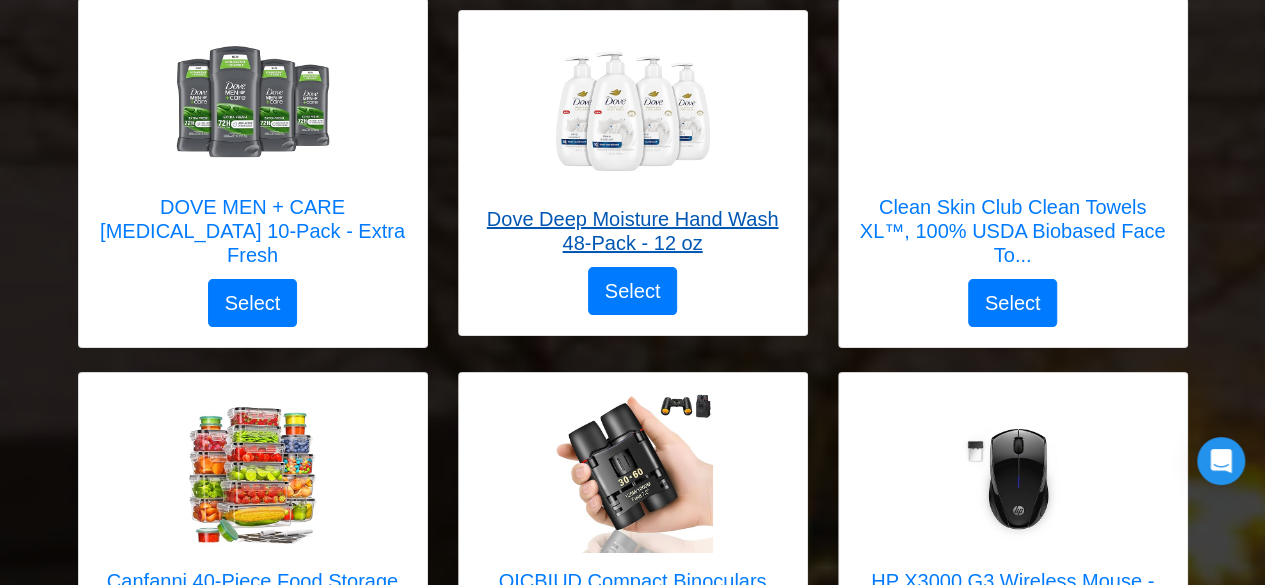 click on "Dove Deep Moisture Hand Wash 48-Pack - 12 oz" at bounding box center [633, 231] 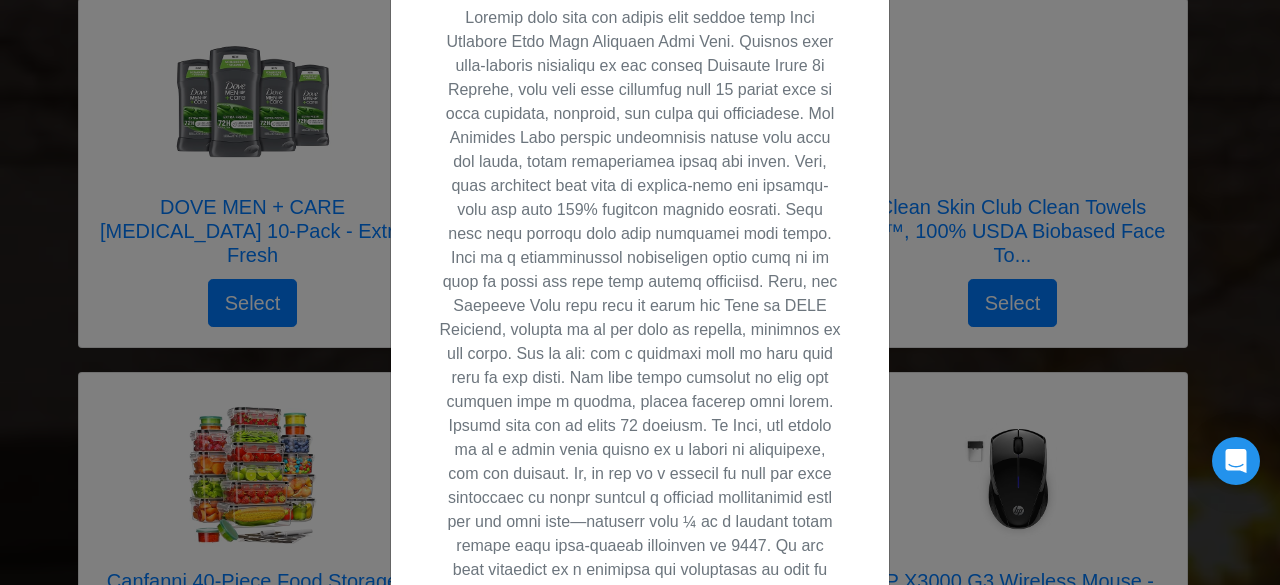 scroll, scrollTop: 680, scrollLeft: 0, axis: vertical 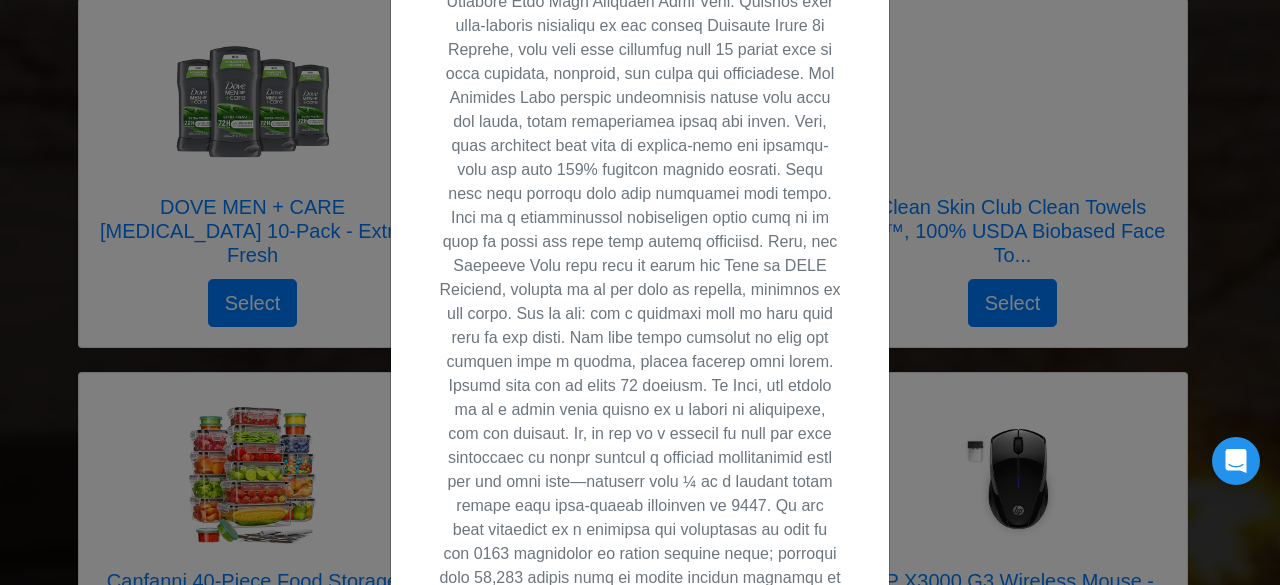 click on "X
Dove Deep Moisture Hand Wash 48-Pack - 12 oz
Select" at bounding box center [640, 292] 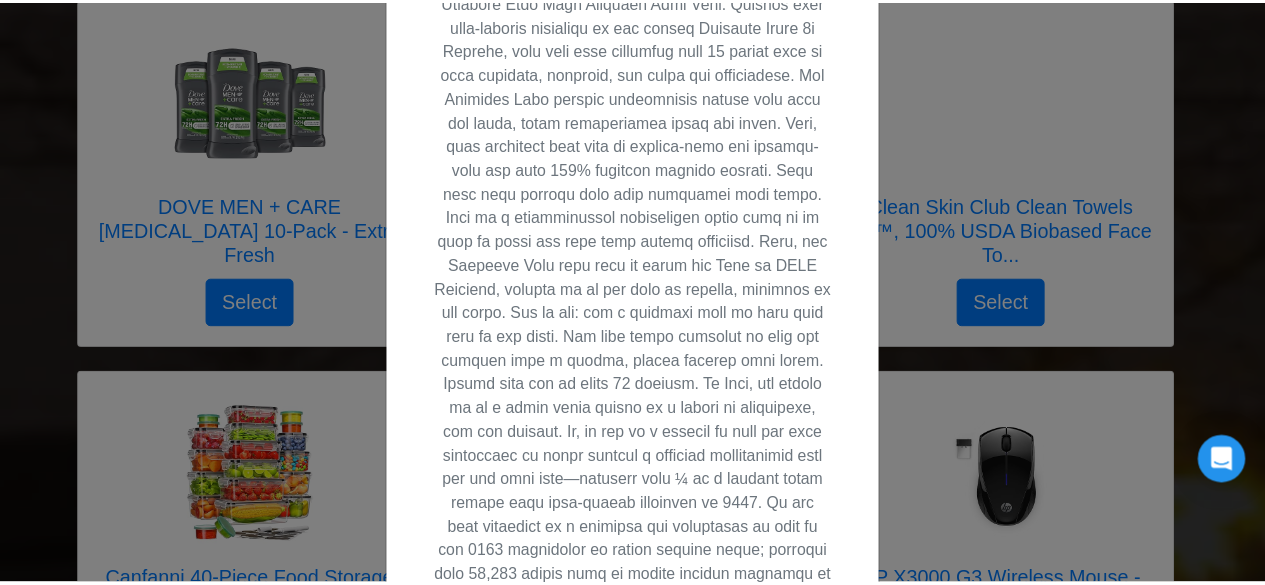 scroll, scrollTop: 3651, scrollLeft: 0, axis: vertical 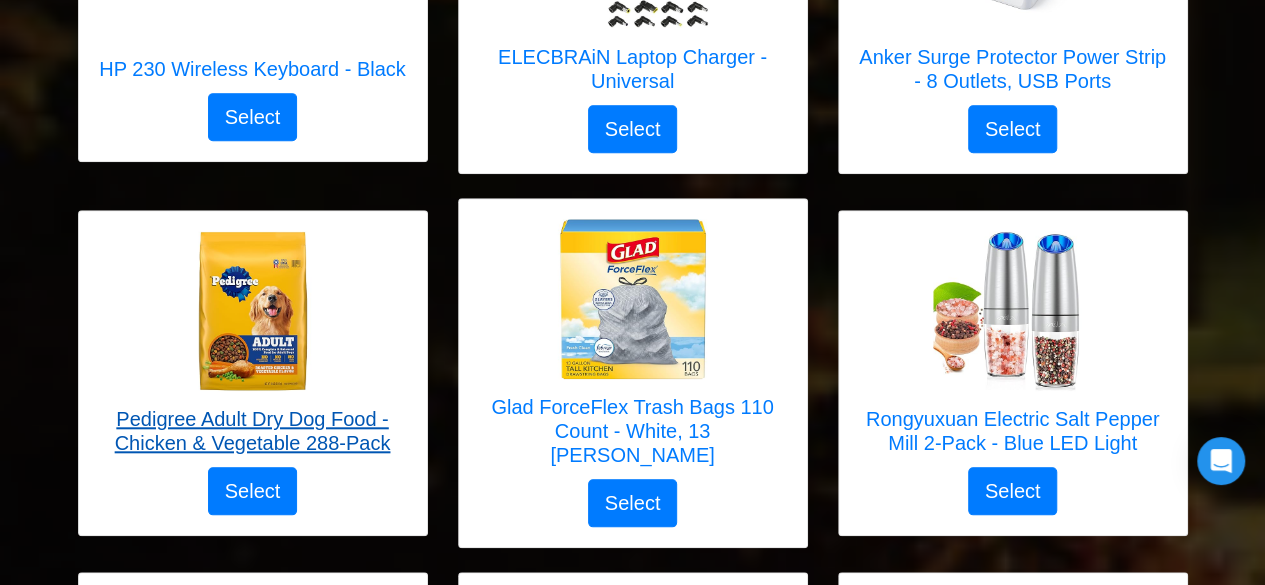 click on "Pedigree Adult Dry Dog Food - Chicken & Vegetable 288-Pack" at bounding box center [253, 431] 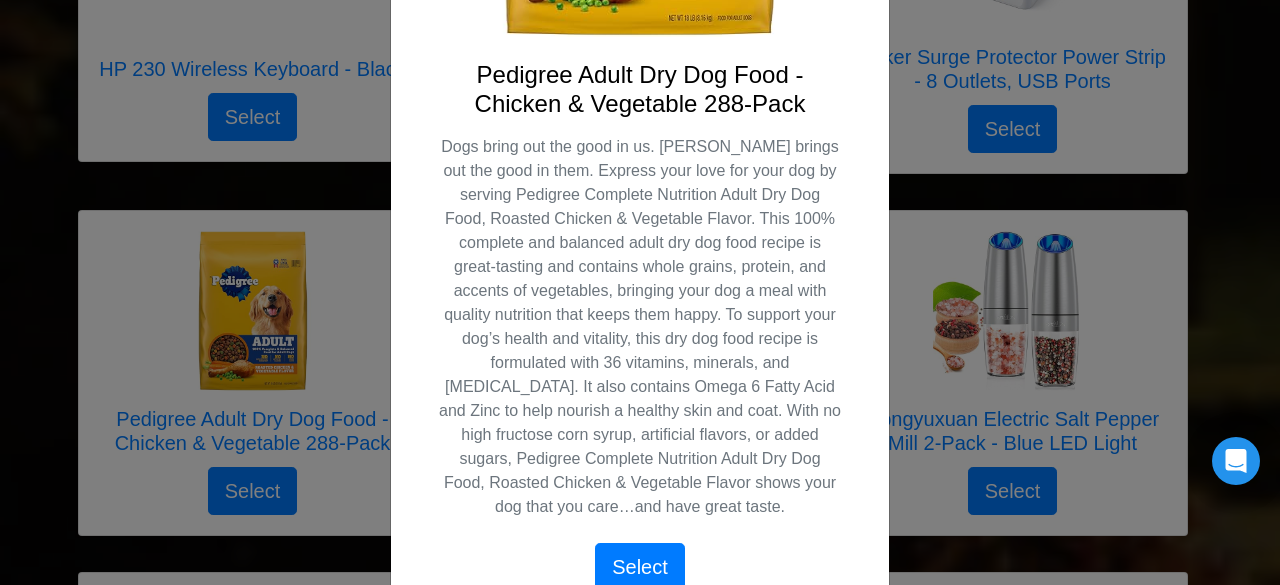 scroll, scrollTop: 515, scrollLeft: 0, axis: vertical 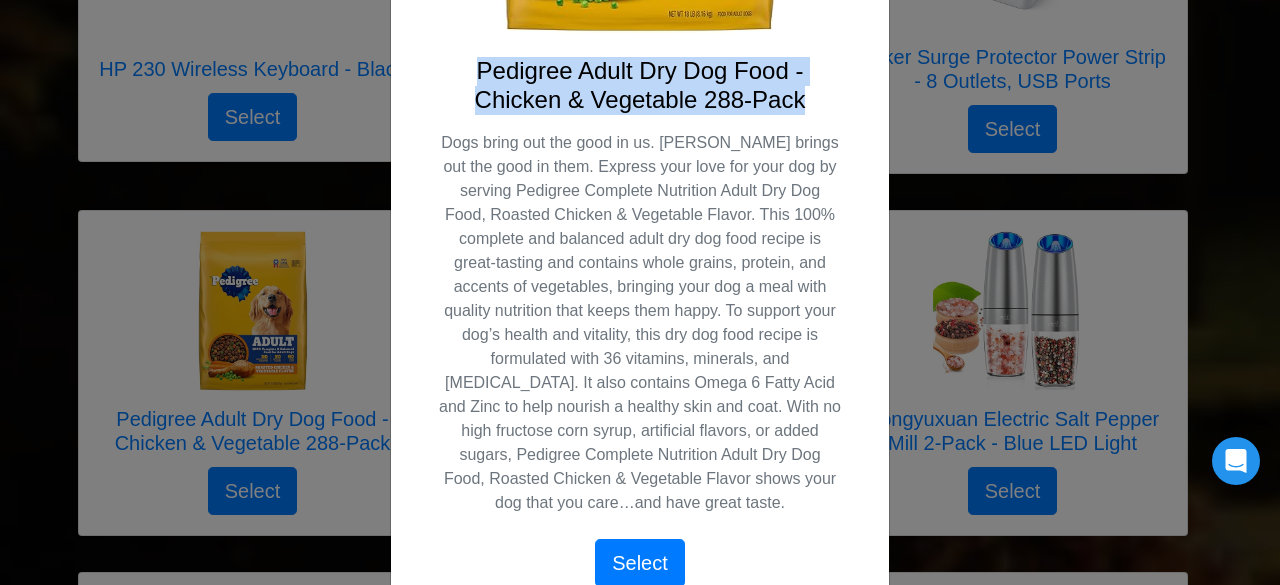 drag, startPoint x: 474, startPoint y: 72, endPoint x: 808, endPoint y: 102, distance: 335.3446 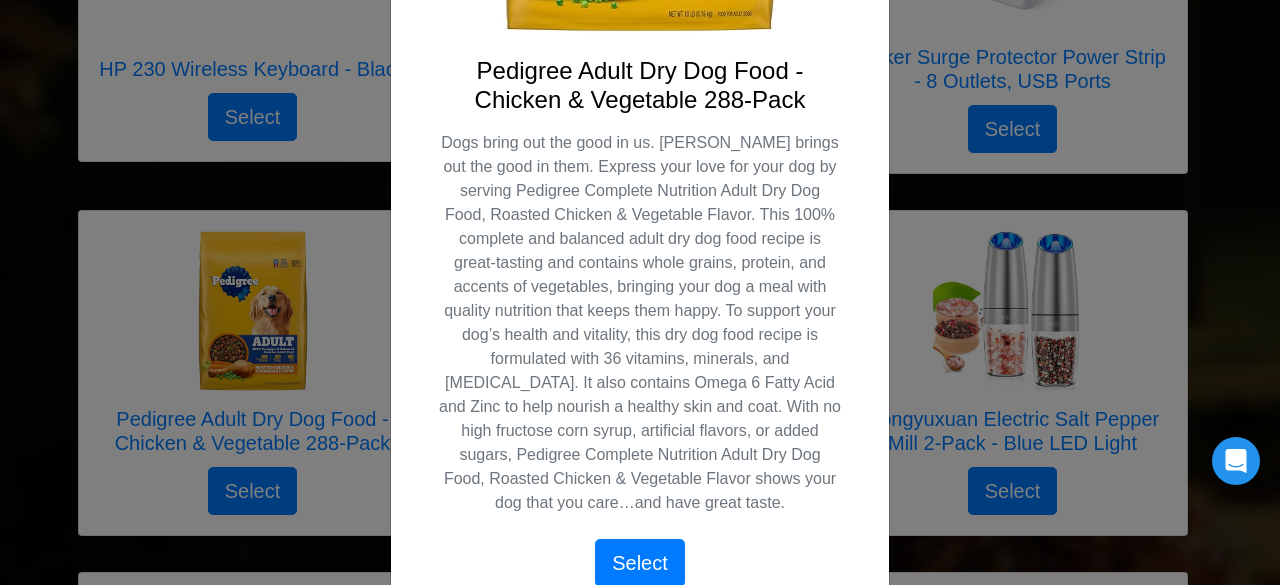 click on "Pedigree Adult Dry Dog Food - Chicken & Vegetable 288-Pack
Dogs bring out the good in us. [PERSON_NAME] brings out the good in them. Express your love for your dog by serving Pedigree Complete Nutrition Adult Dry Dog Food, Roasted Chicken & Vegetable Flavor. This 100% complete and balanced adult dry dog food recipe is great-tasting and contains whole grains, protein, and accents of vegetables, bringing your dog a meal with quality nutrition that keeps them happy. To support your dog’s health and vitality, this dry dog food recipe is formulated with 36 vitamins, minerals, and [MEDICAL_DATA]. It also contains Omega 6 Fatty Acid and Zinc to help nourish a healthy skin and coat. With no high fructose corn syrup, artificial flavors, or added sugars, Pedigree Complete Nutrition Adult Dry Dog Food, Roasted Chicken & Vegetable Flavor shows your dog that you care…and have great taste." at bounding box center [640, 109] 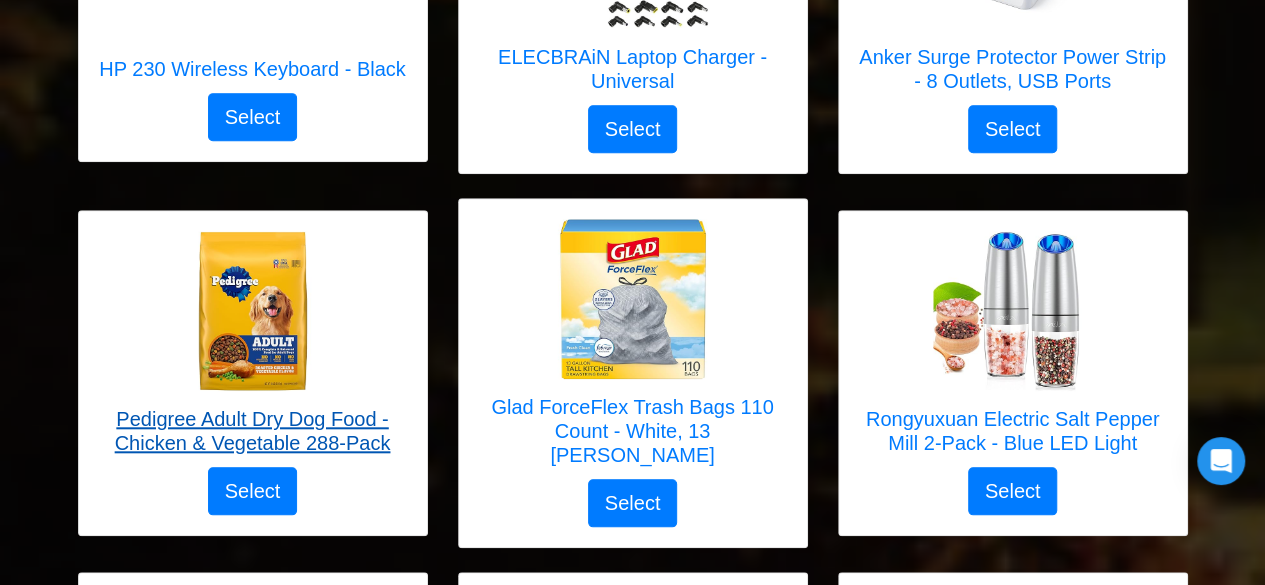 click at bounding box center (253, 311) 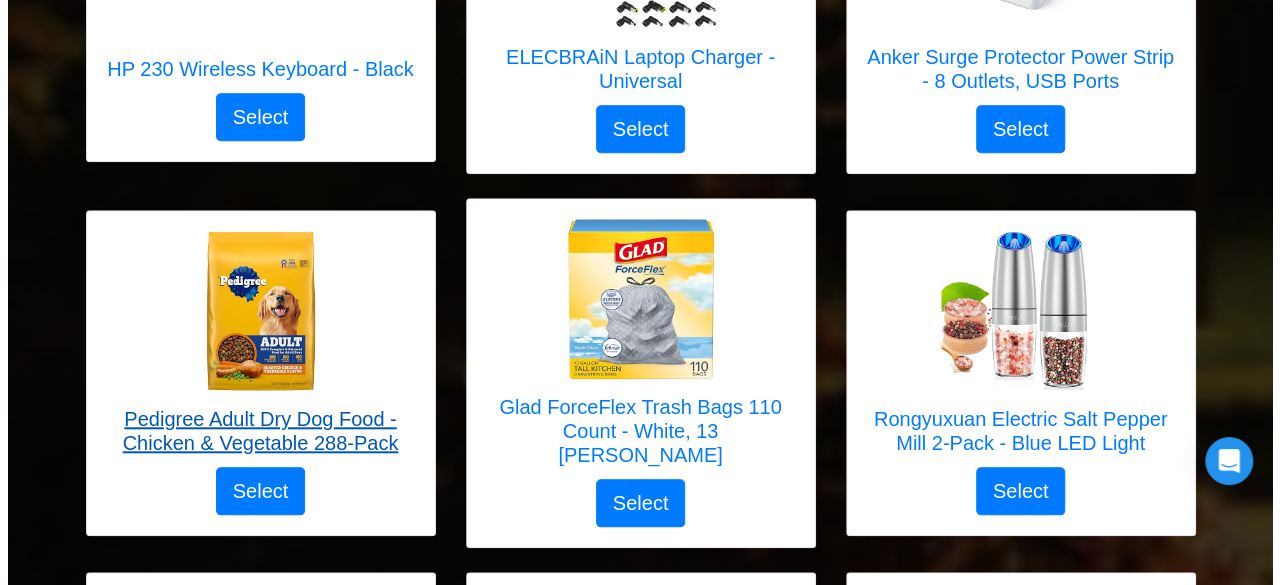 scroll, scrollTop: 0, scrollLeft: 0, axis: both 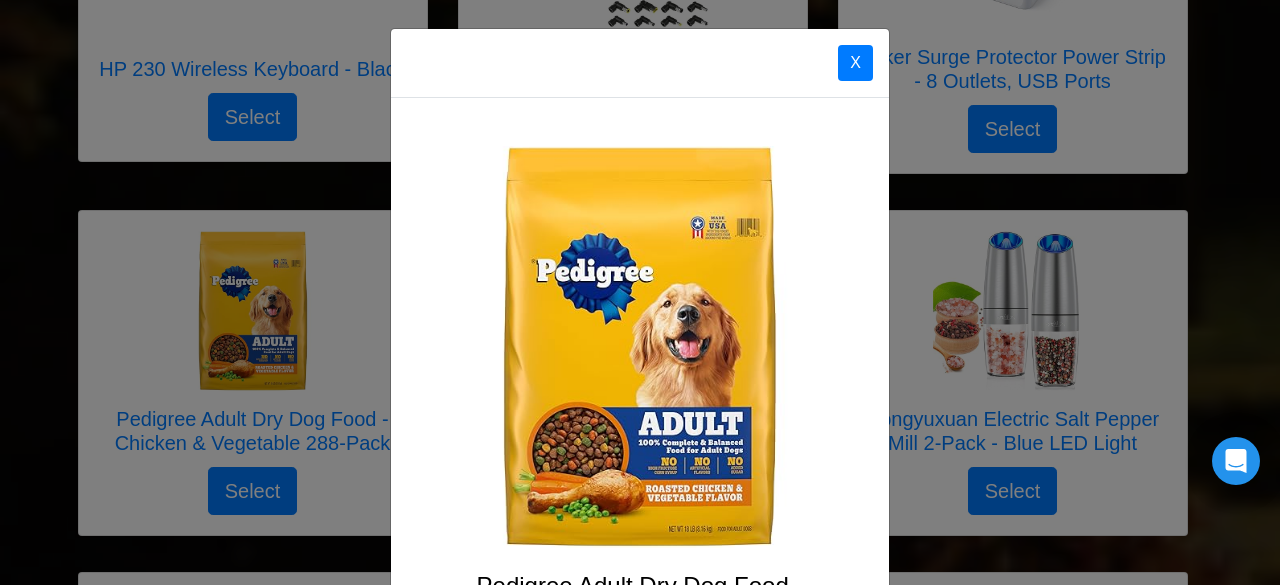 click at bounding box center [640, 347] 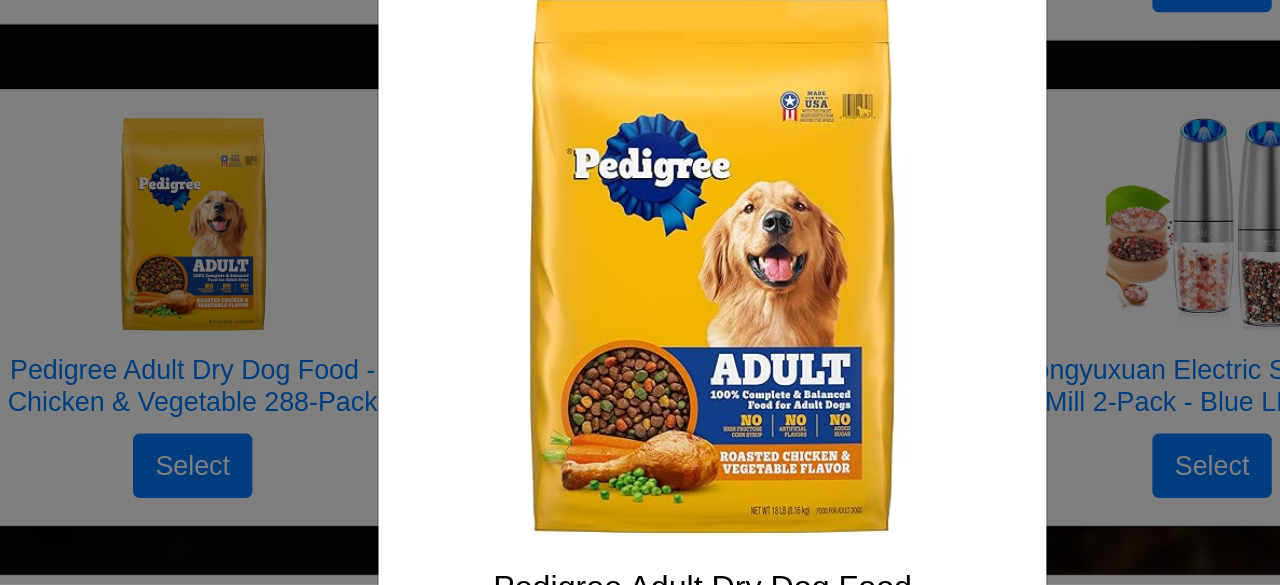 scroll, scrollTop: 4524, scrollLeft: 0, axis: vertical 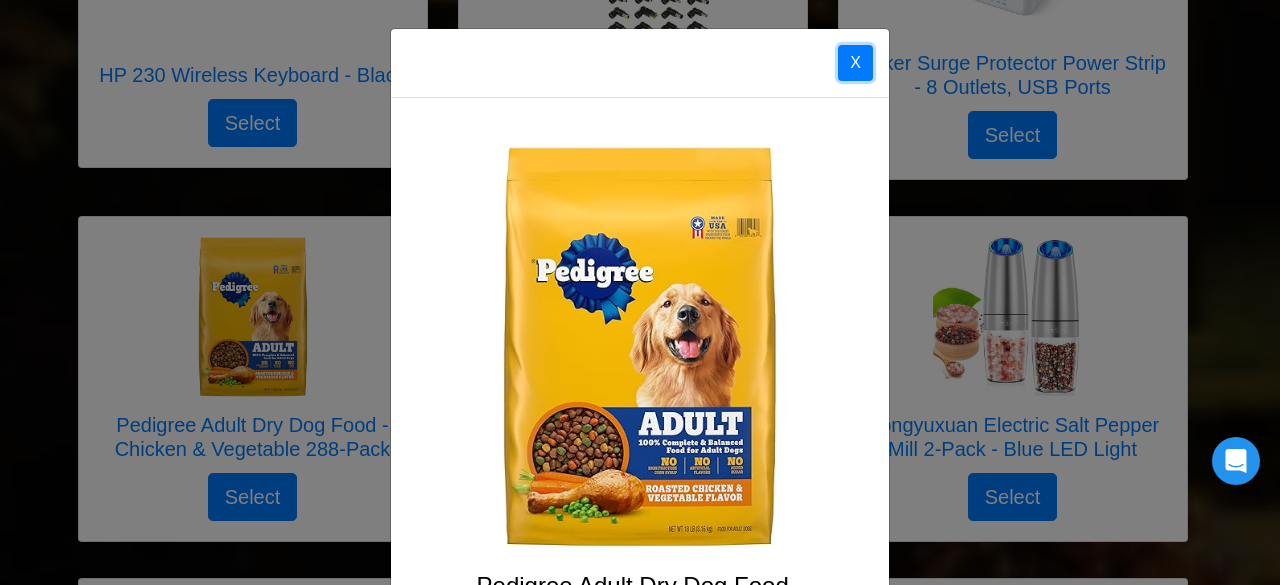 click on "X" at bounding box center [855, 63] 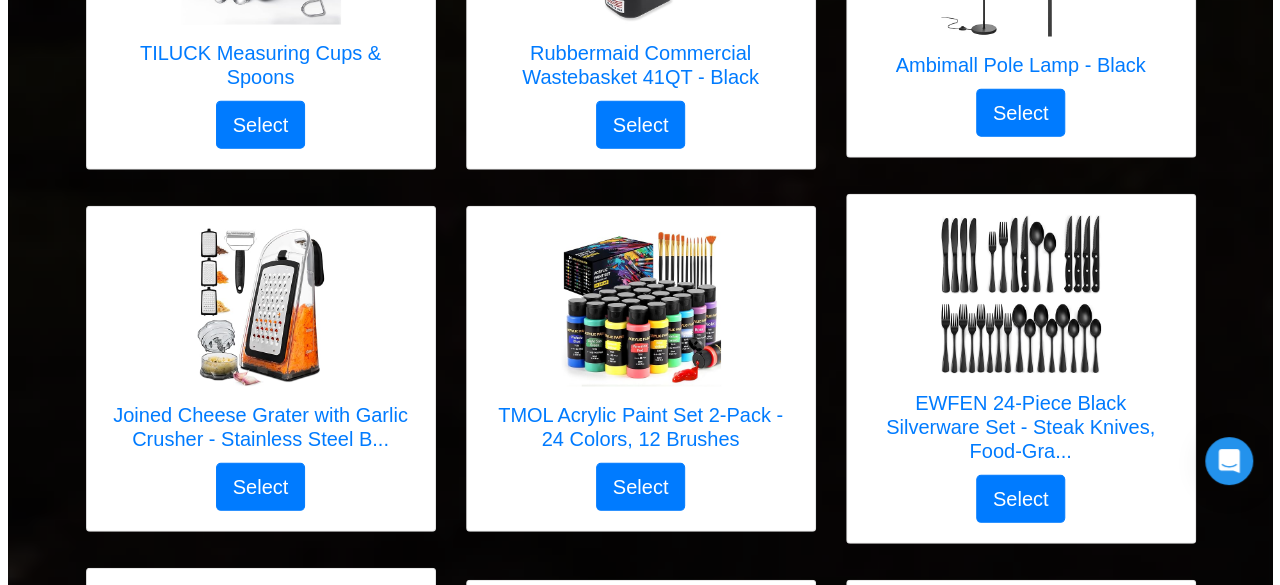 scroll, scrollTop: 6292, scrollLeft: 0, axis: vertical 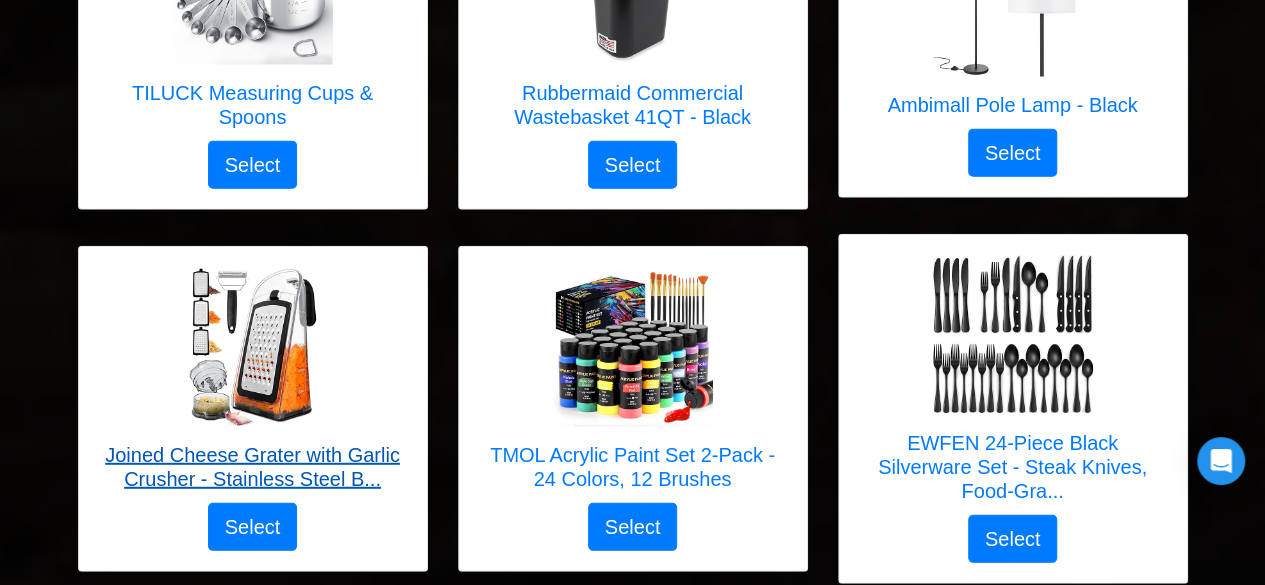 click at bounding box center (253, 347) 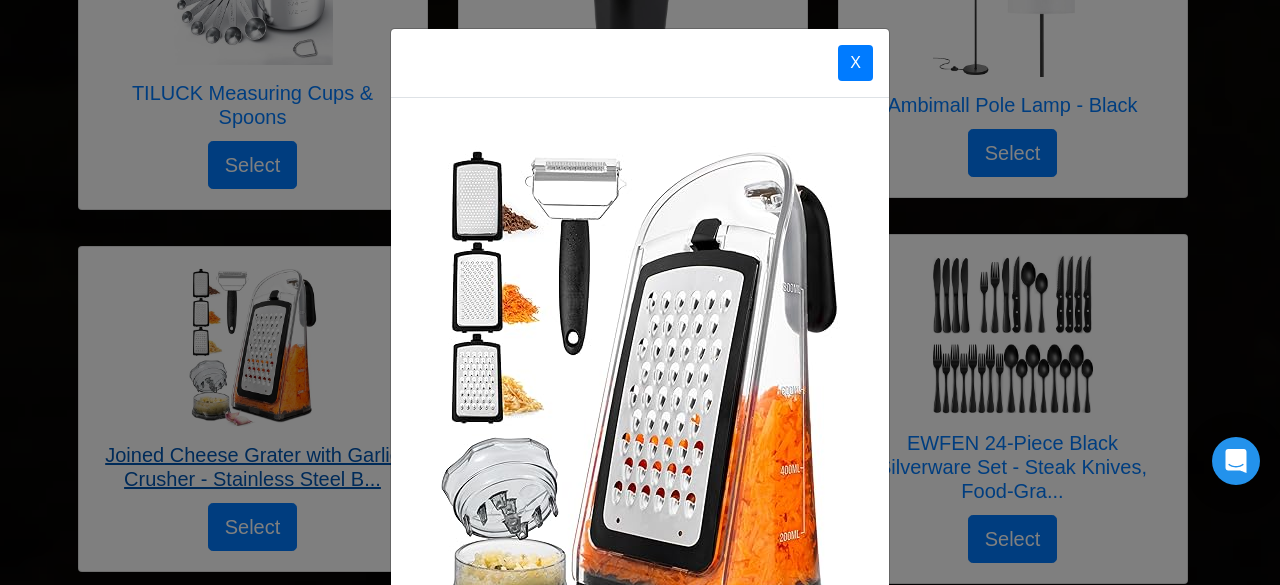 click on "X
Joined Cheese Grater with Garlic Crusher - Stainless Steel Blades
Select" at bounding box center [640, 292] 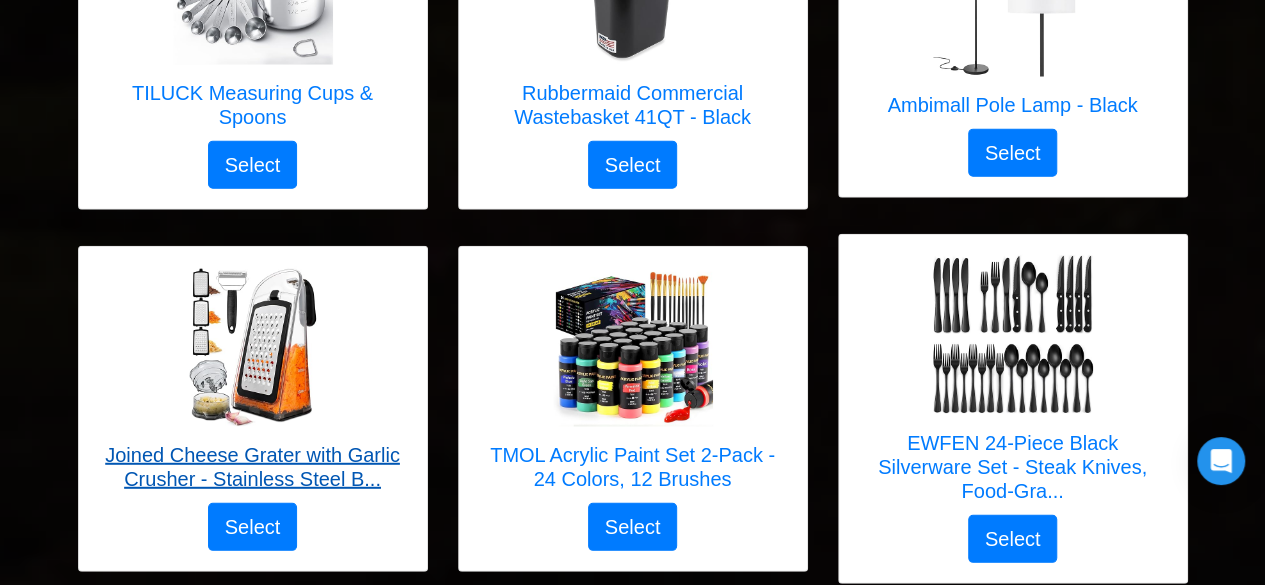 click on "Joined Cheese Grater with Garlic Crusher - Stainless Steel B..." at bounding box center (253, 467) 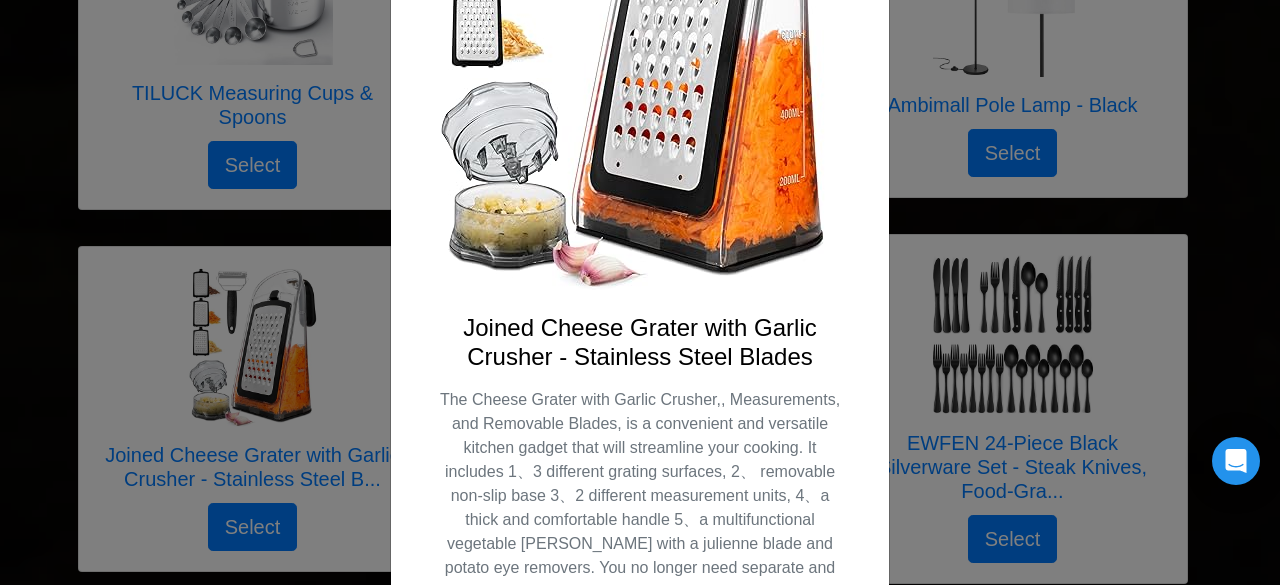 scroll, scrollTop: 376, scrollLeft: 0, axis: vertical 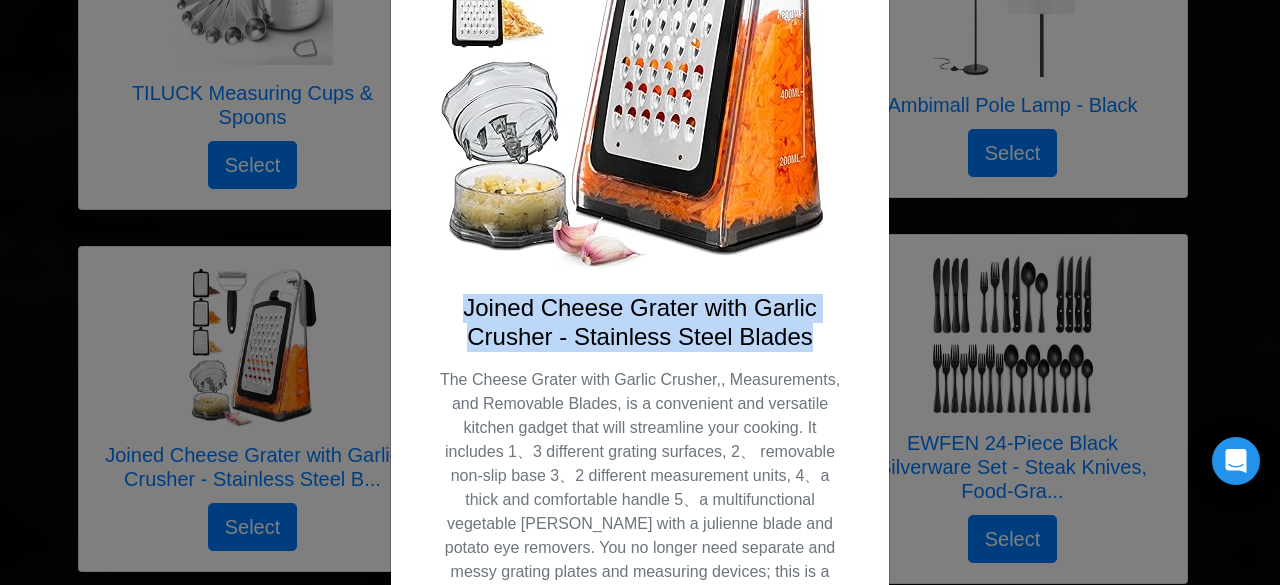 drag, startPoint x: 459, startPoint y: 309, endPoint x: 854, endPoint y: 340, distance: 396.2146 